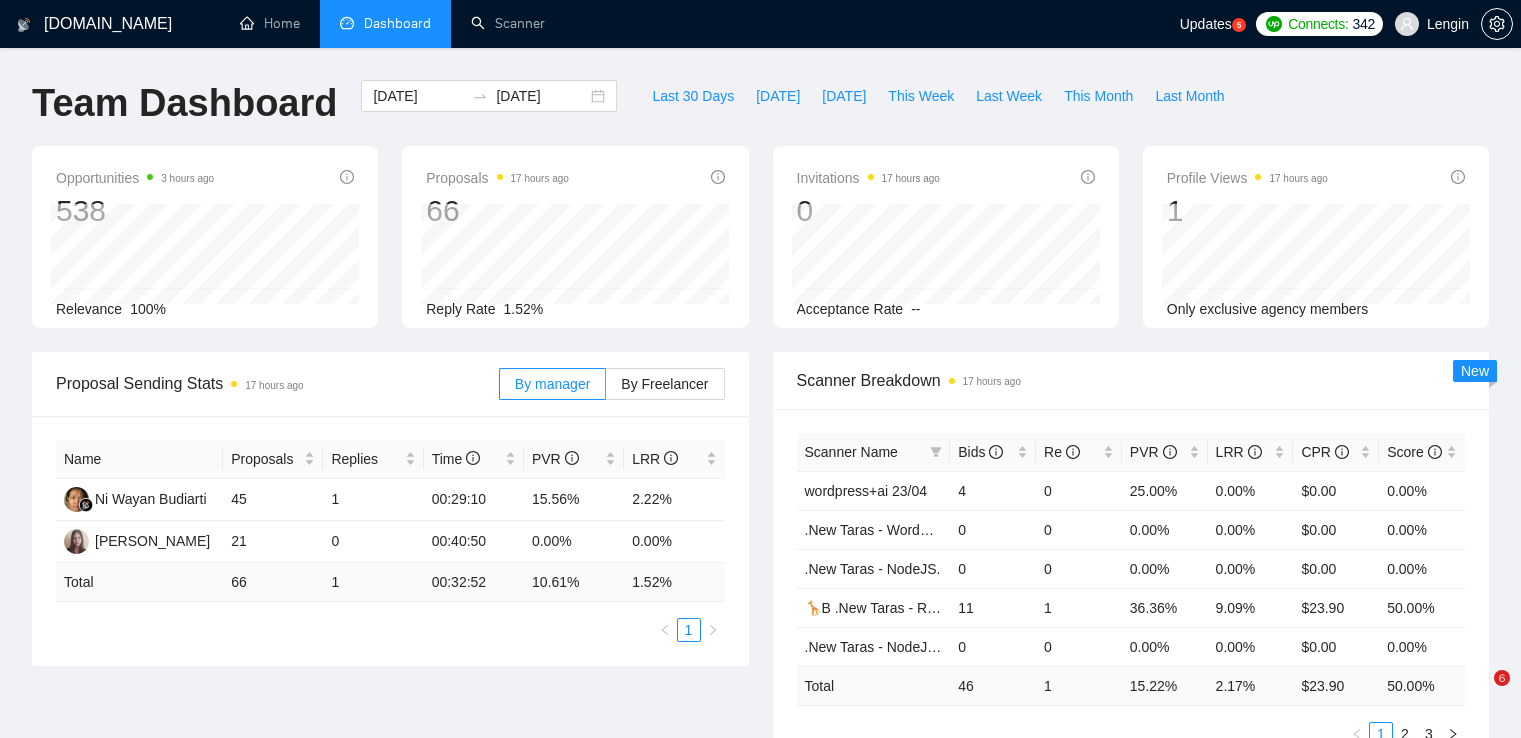 scroll, scrollTop: 761, scrollLeft: 0, axis: vertical 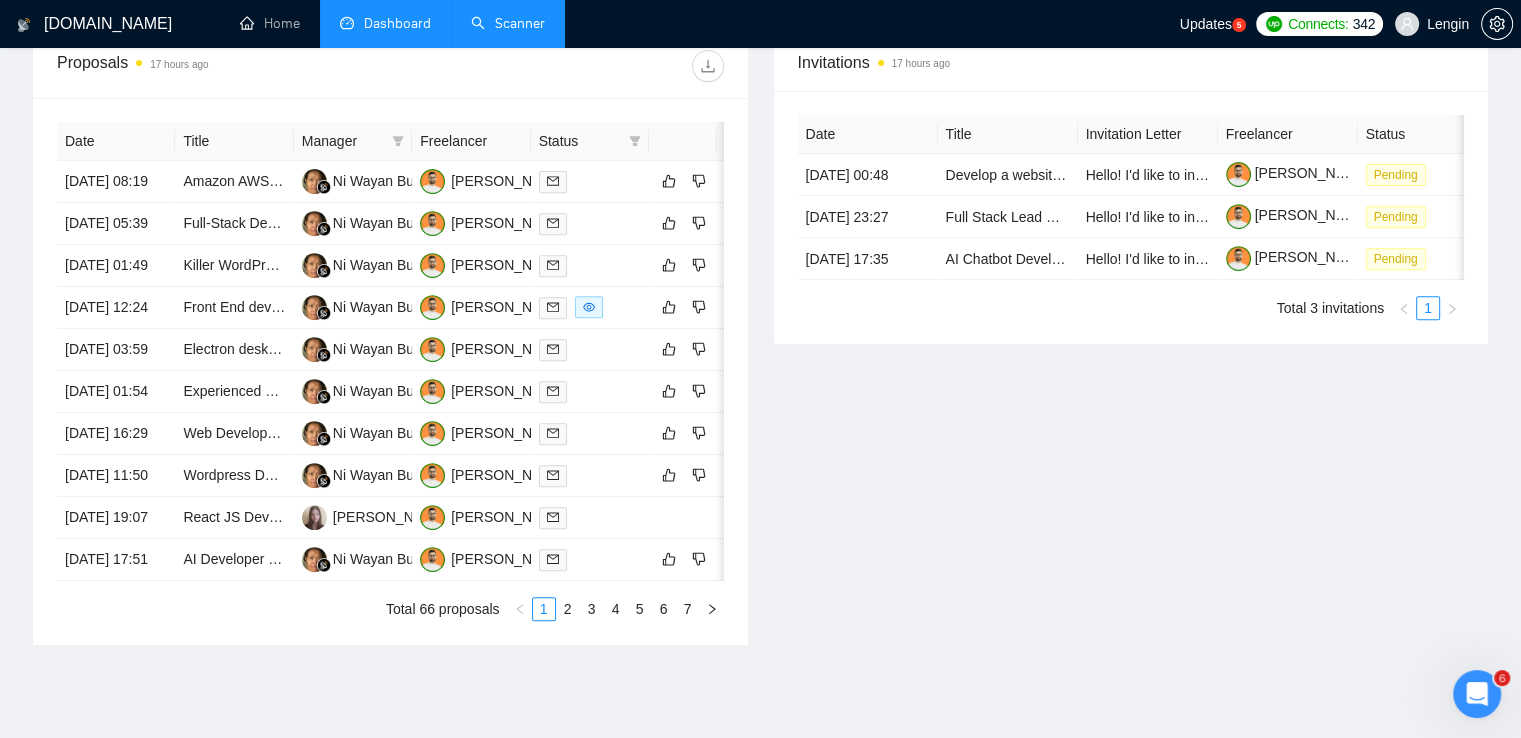 click on "Scanner" at bounding box center (508, 23) 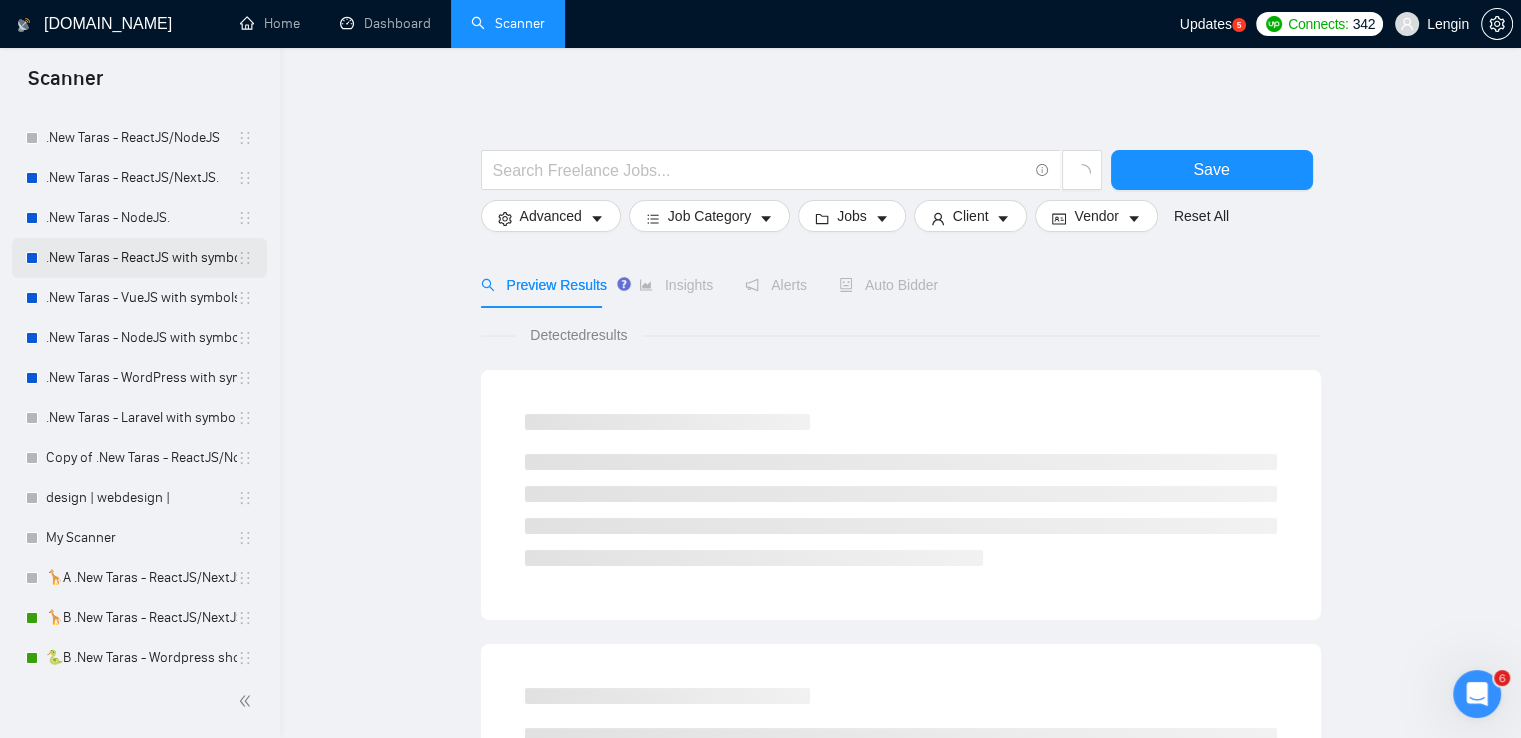 scroll, scrollTop: 296, scrollLeft: 0, axis: vertical 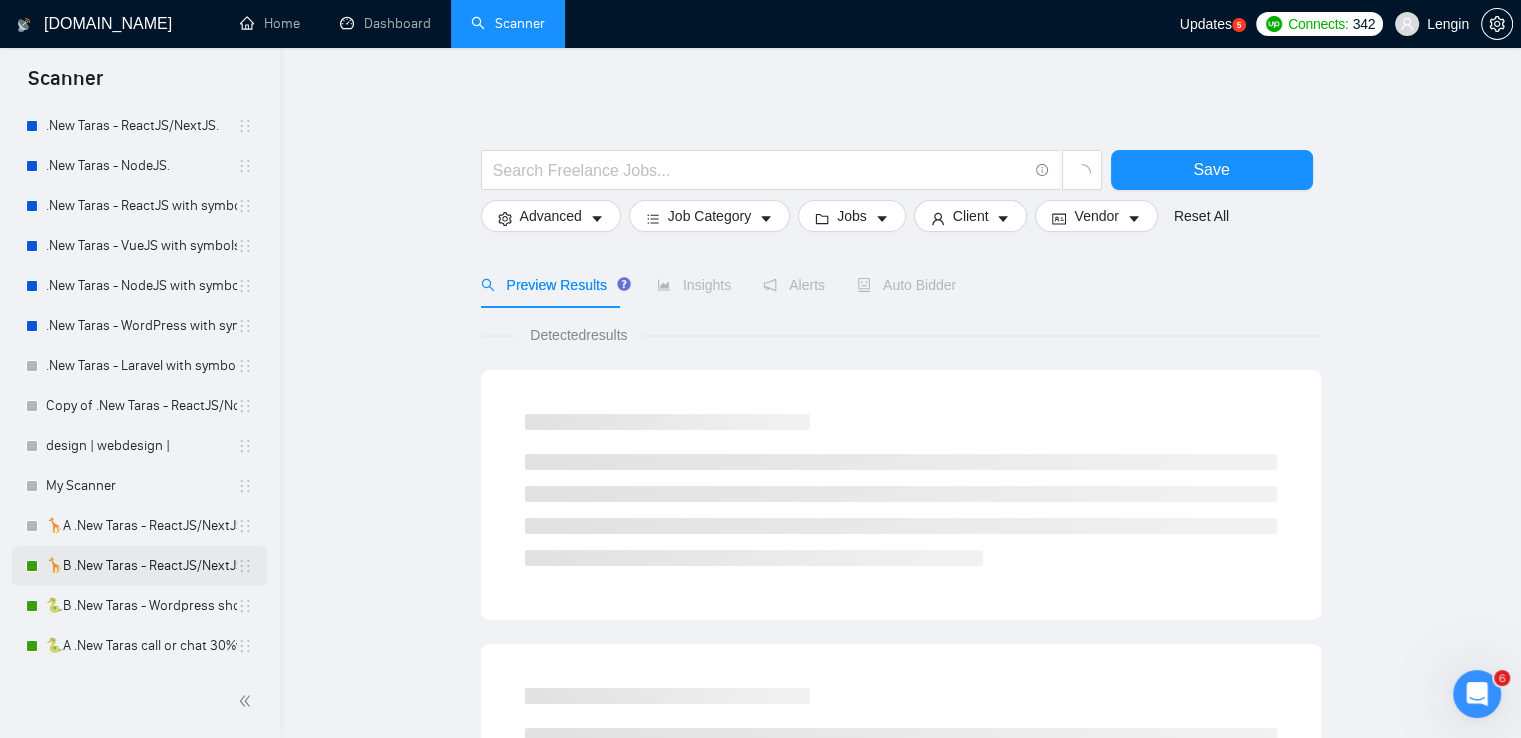 click on "🦒B .New Taras - ReactJS/NextJS rel exp 23/04" at bounding box center [141, 566] 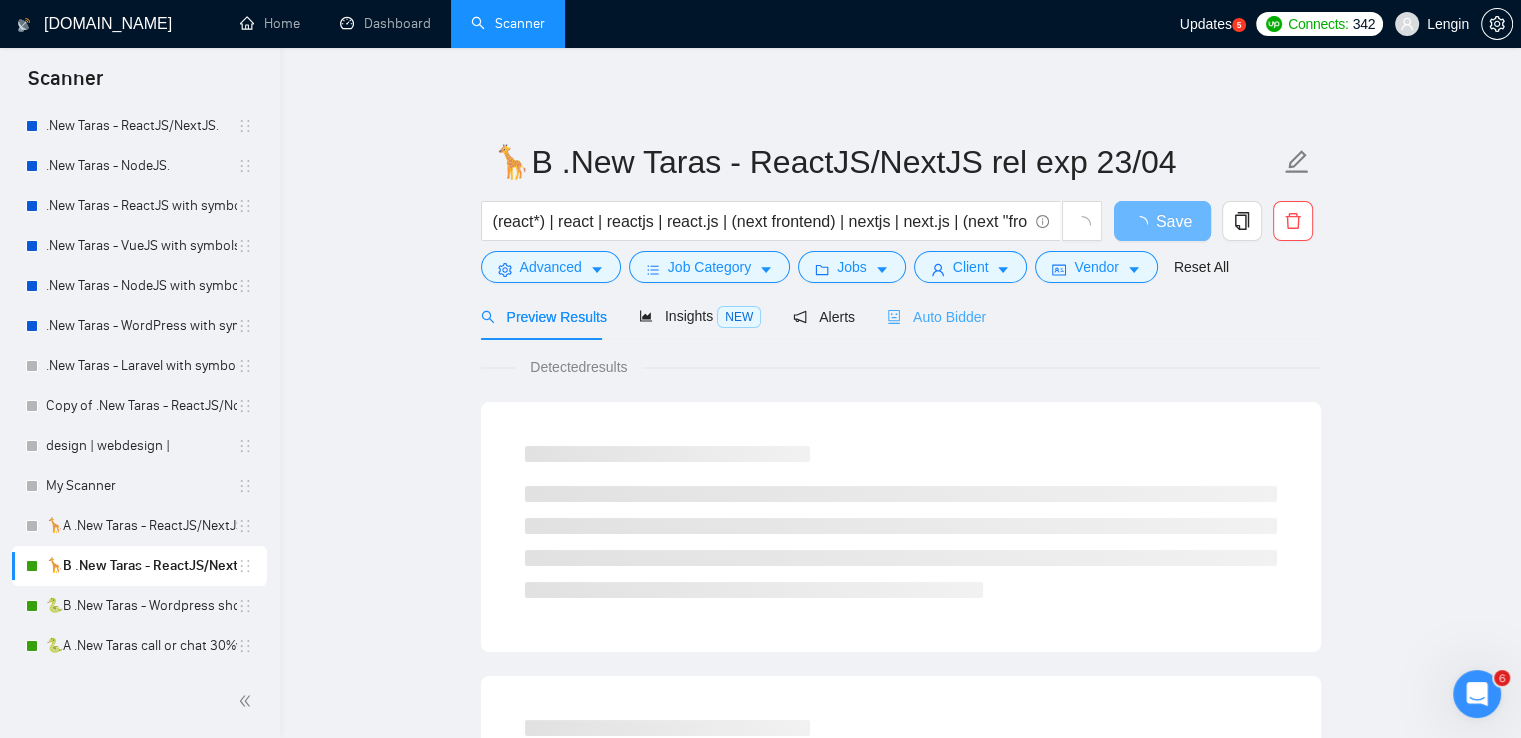 click on "Auto Bidder" at bounding box center [936, 316] 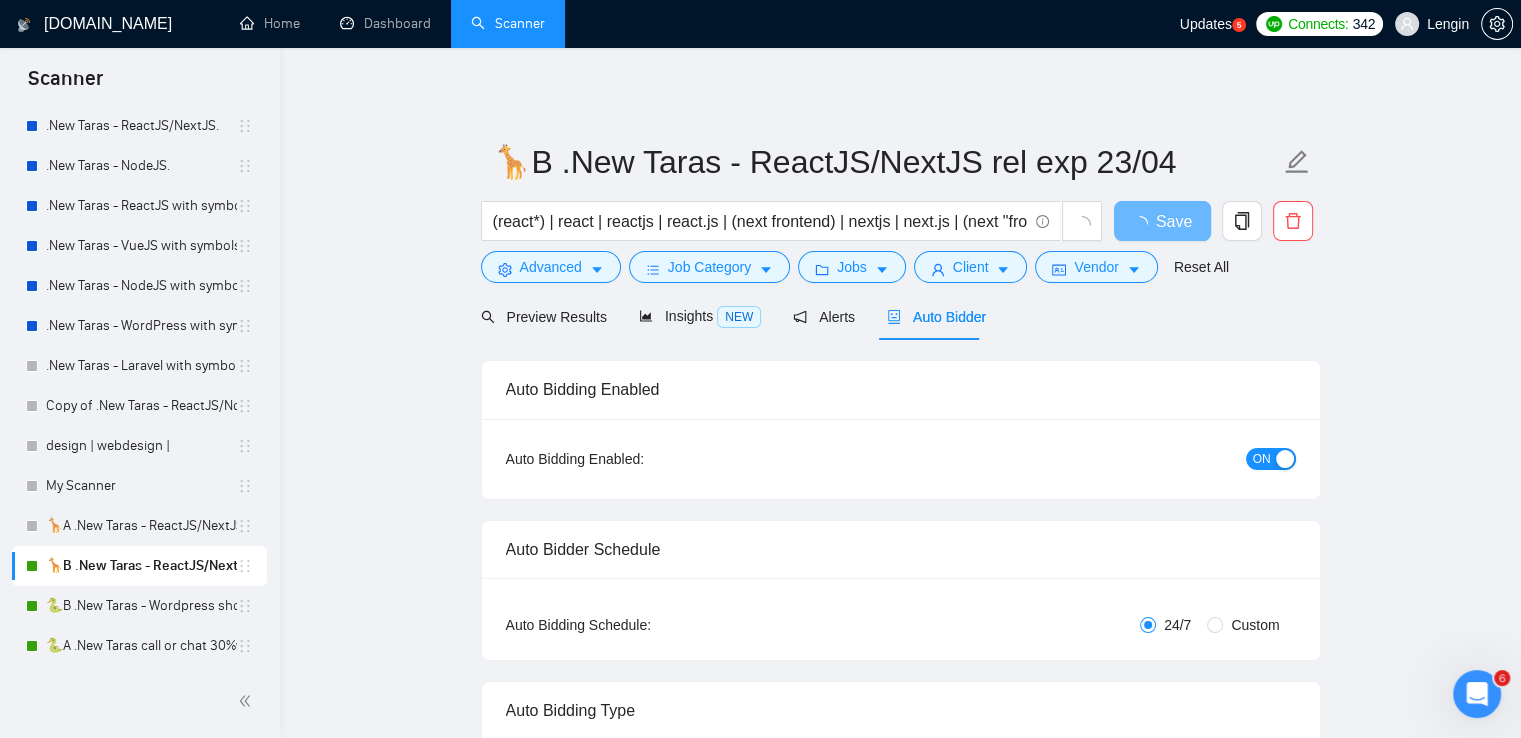 type 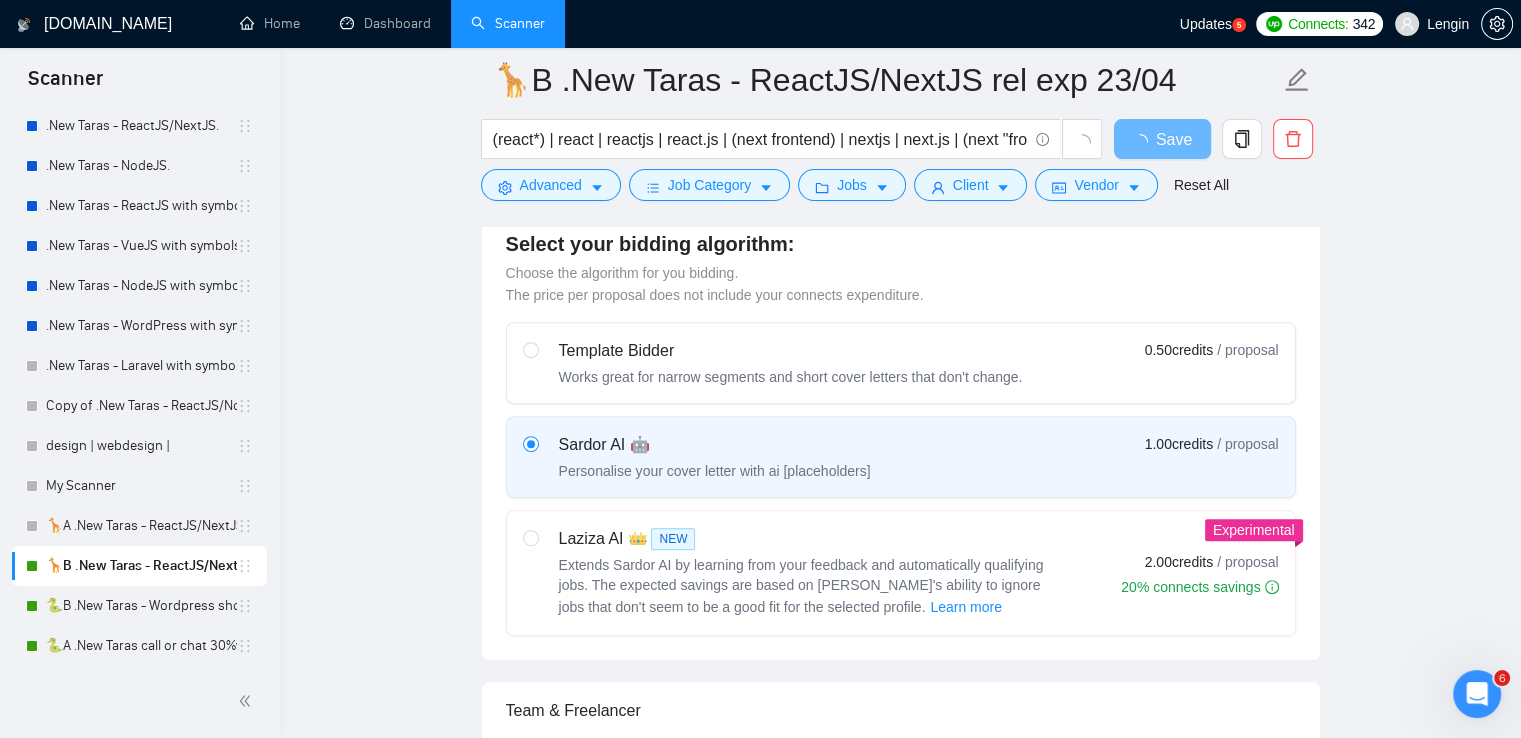 scroll, scrollTop: 518, scrollLeft: 0, axis: vertical 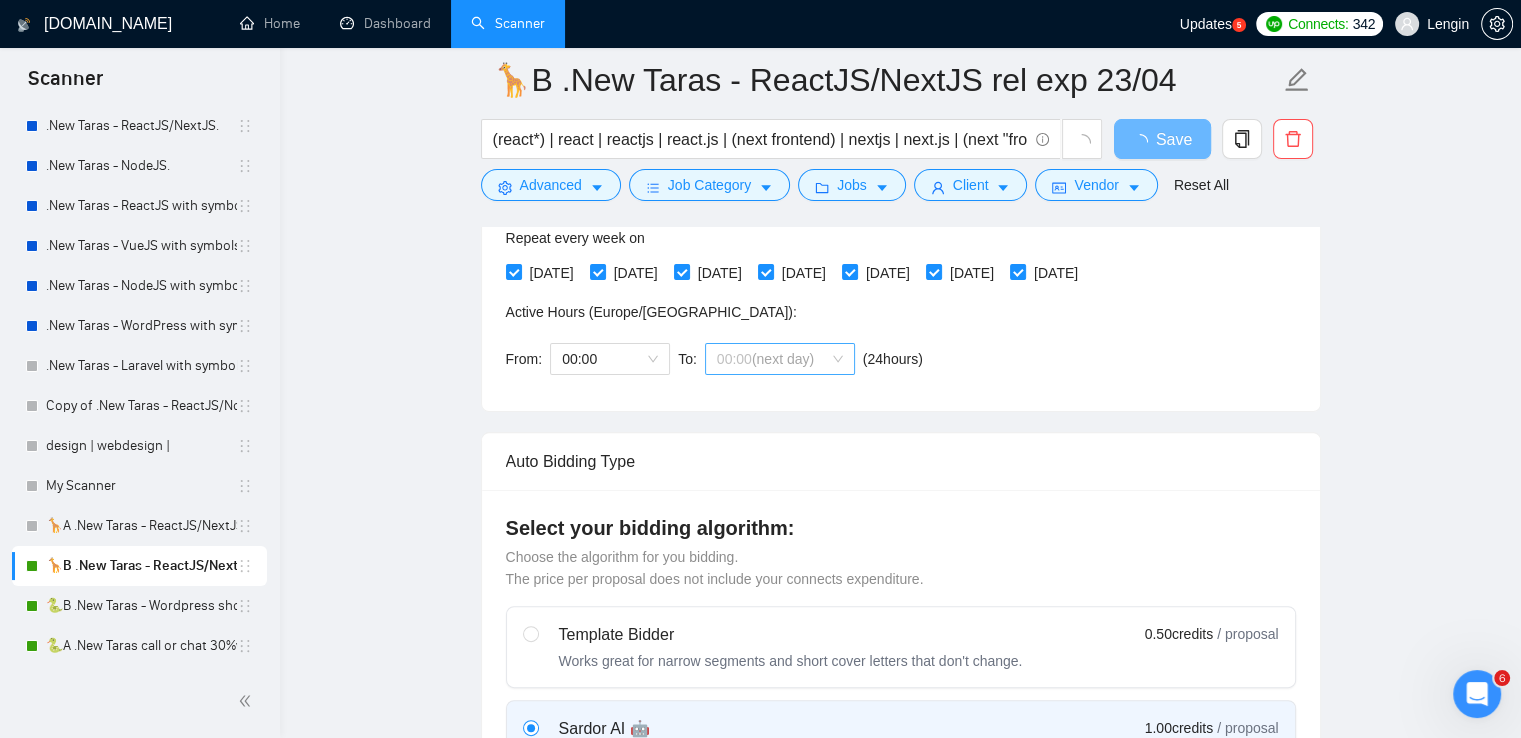 click on "(next day)" at bounding box center (783, 359) 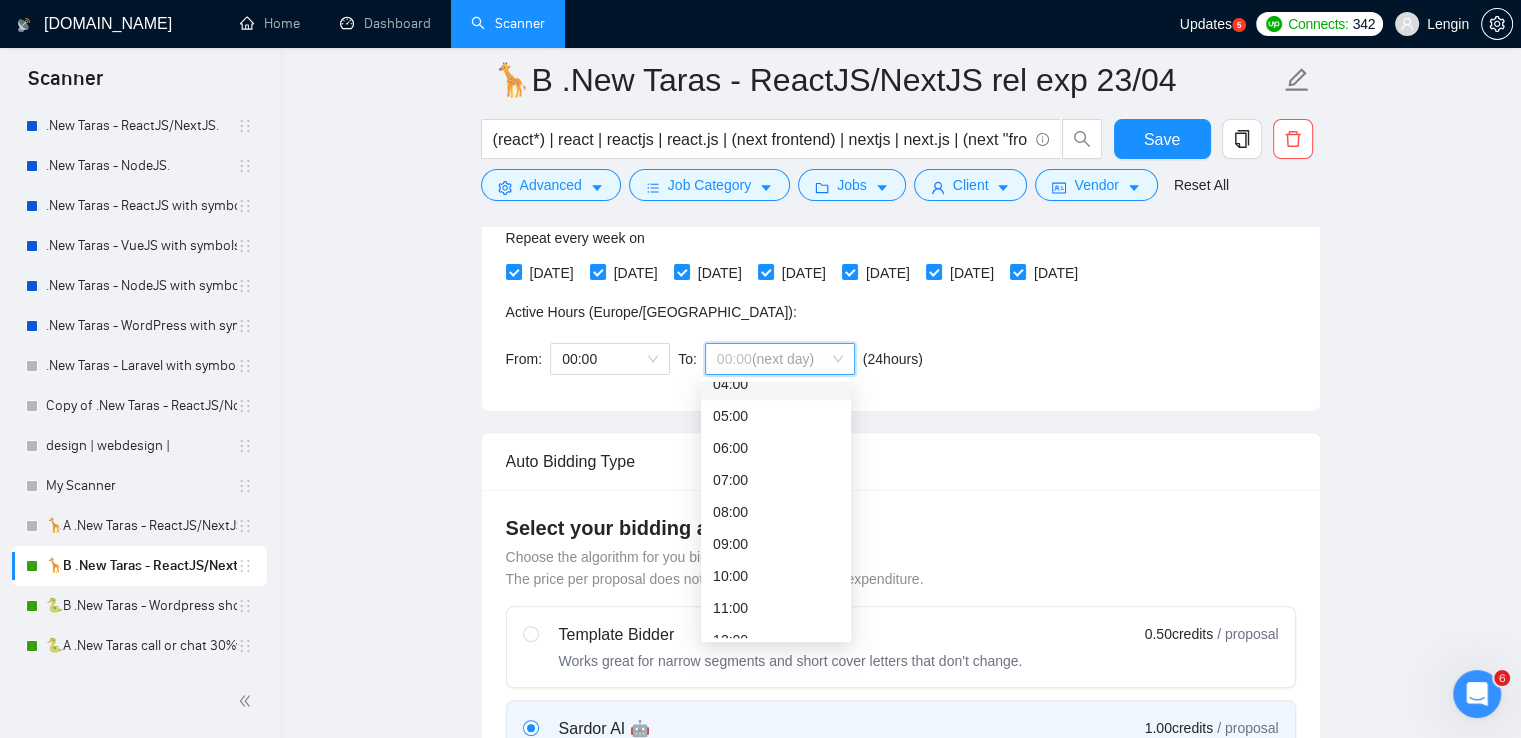 scroll, scrollTop: 168, scrollLeft: 0, axis: vertical 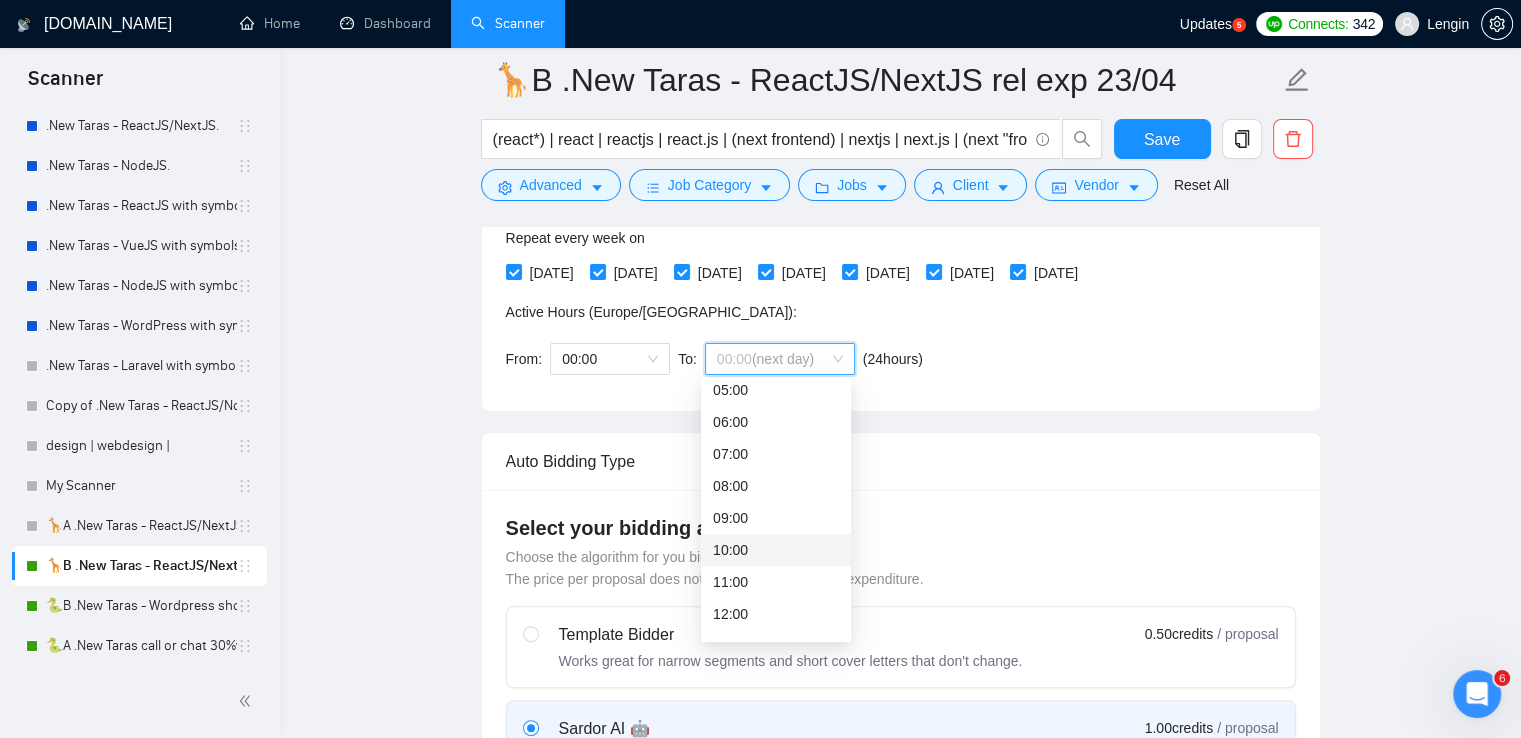 click on "10:00" at bounding box center [776, 550] 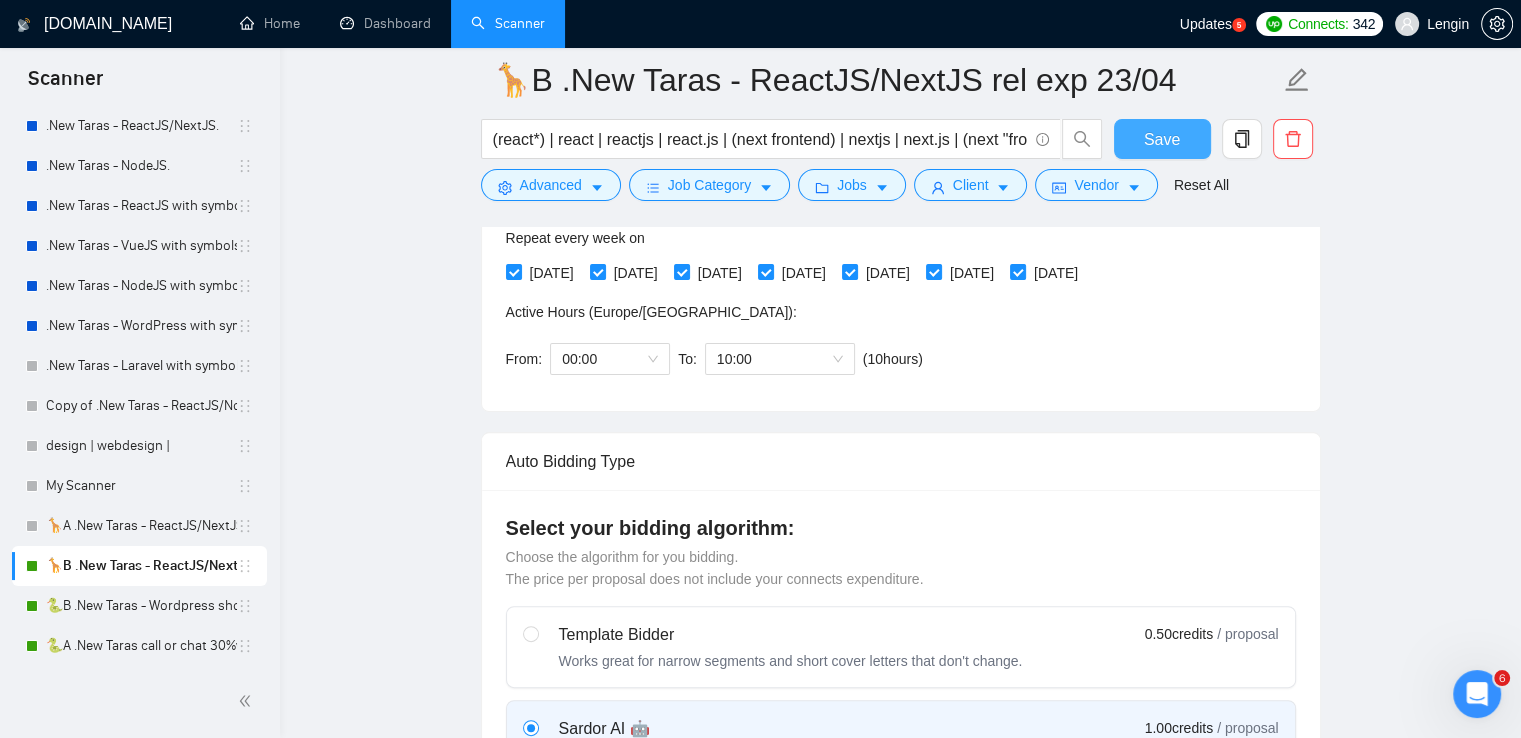 click on "Save" at bounding box center [1162, 139] 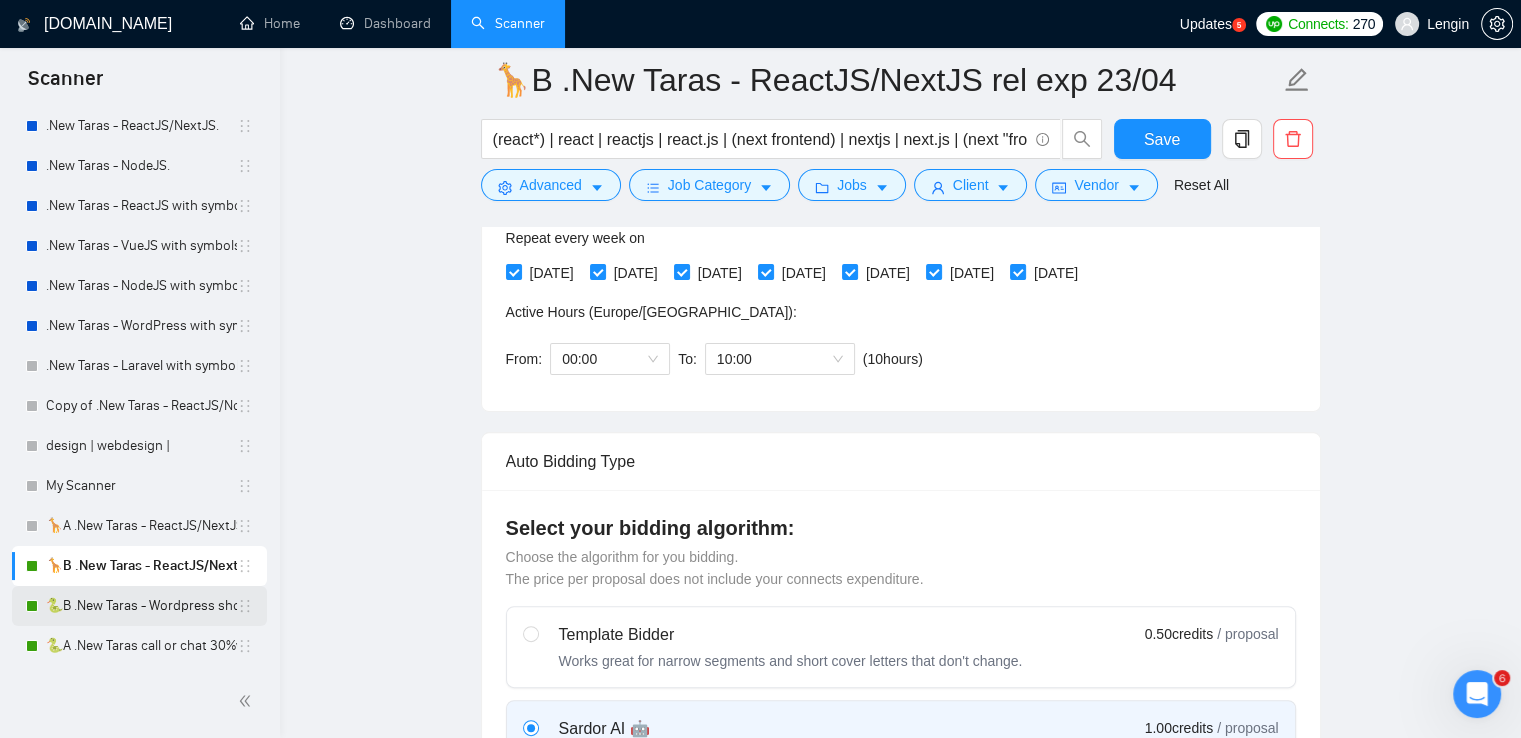 click on "🐍A .New Taras call or chat 30%view 0 reply 23/04" at bounding box center [141, 646] 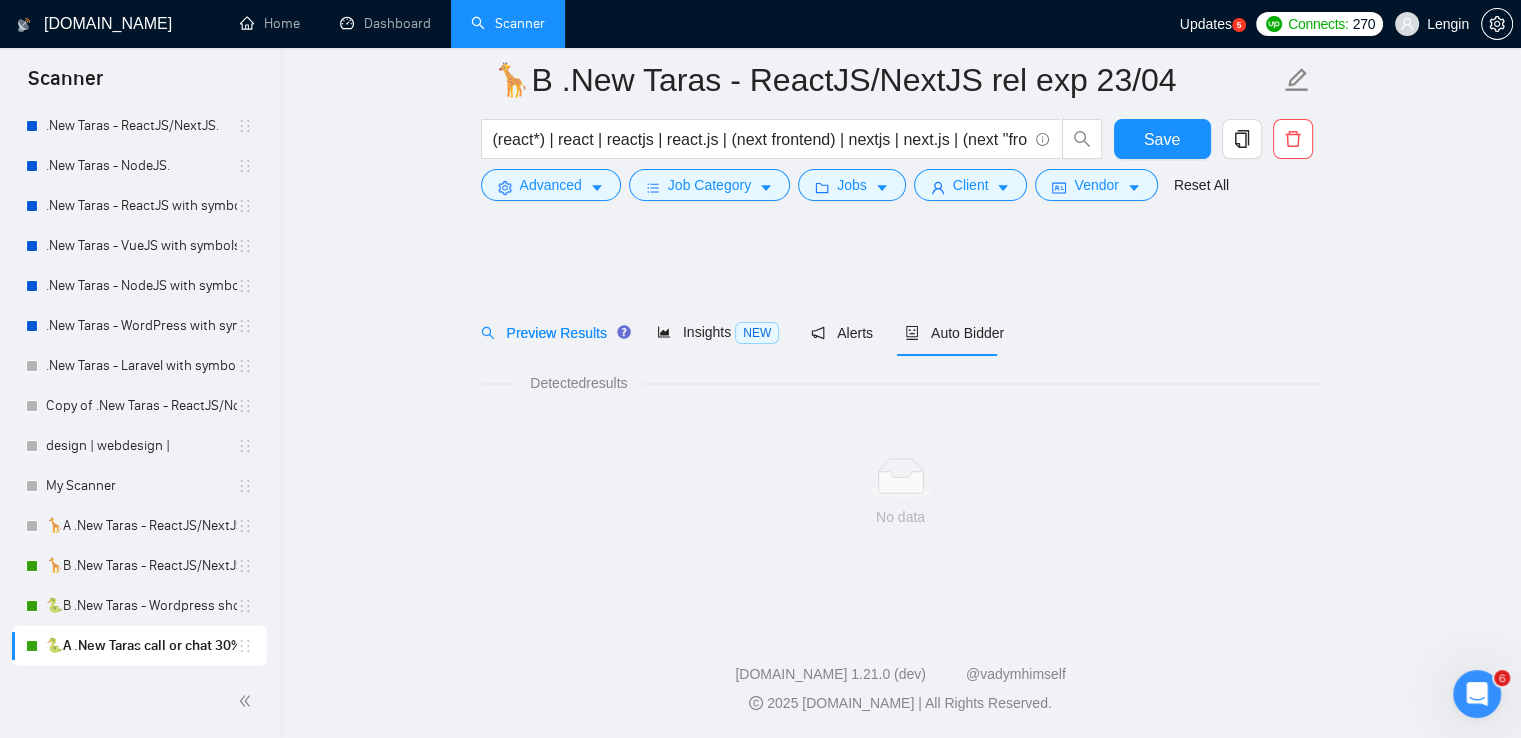 scroll, scrollTop: 0, scrollLeft: 0, axis: both 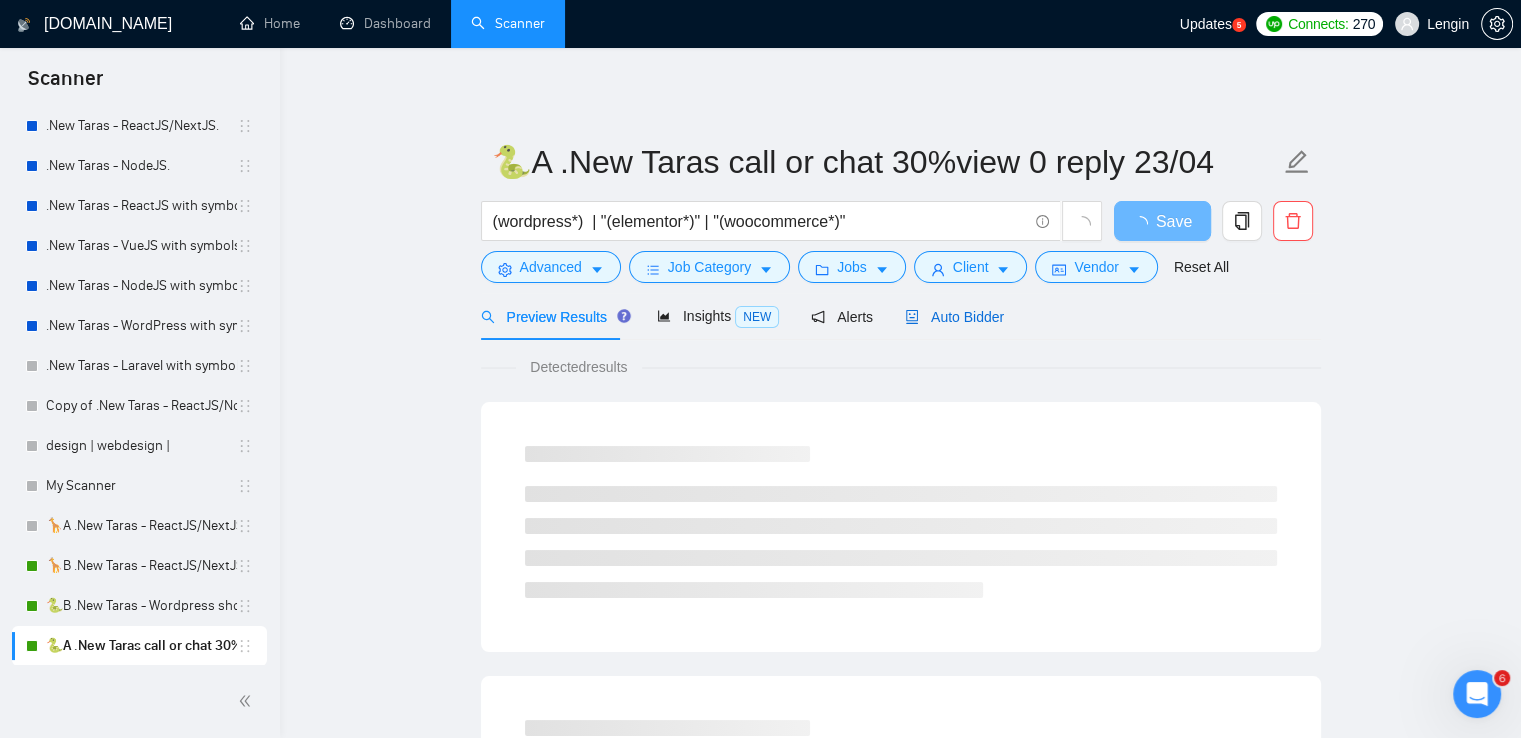 click on "Auto Bidder" at bounding box center [954, 317] 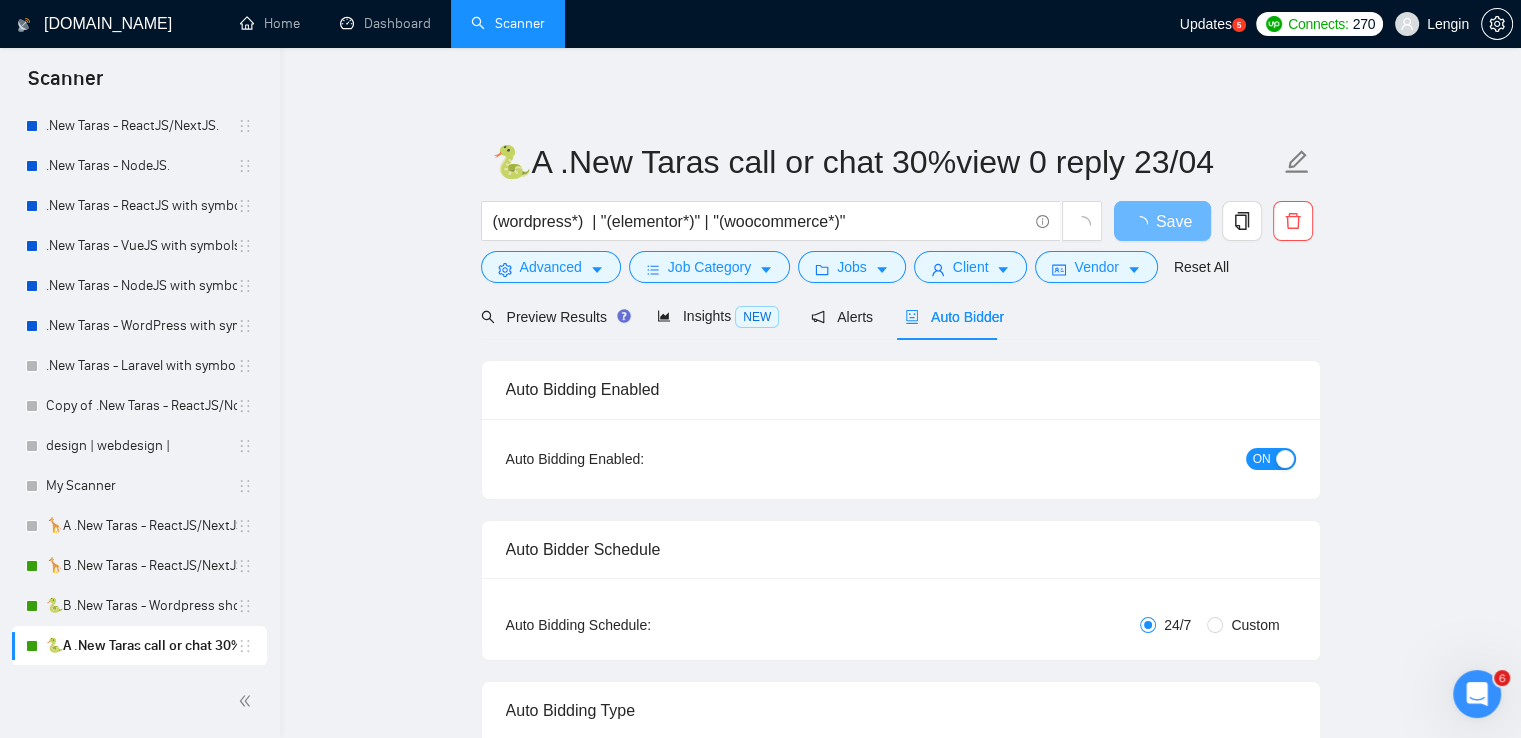 type 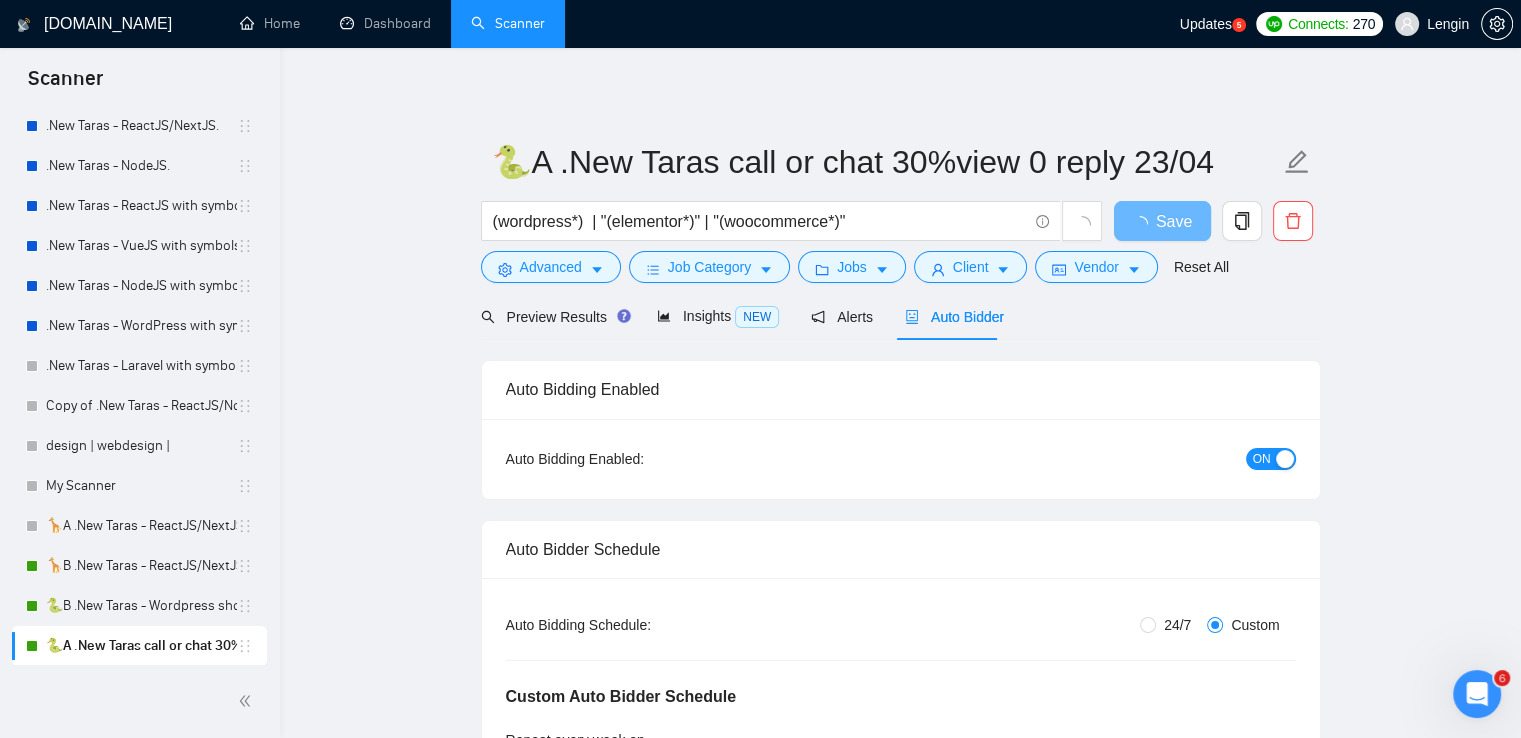 scroll, scrollTop: 387, scrollLeft: 0, axis: vertical 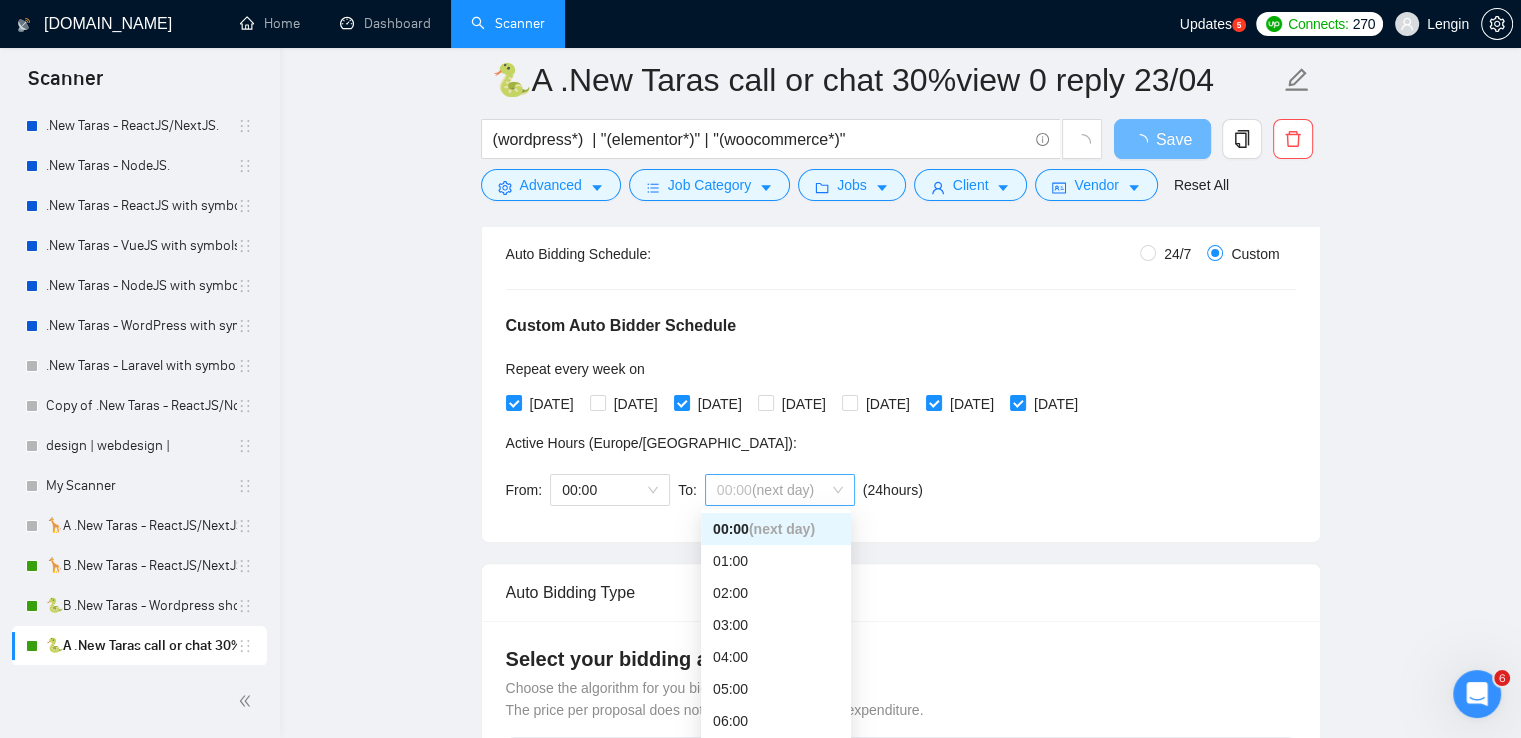 click on "00:00  (next day)" at bounding box center (780, 490) 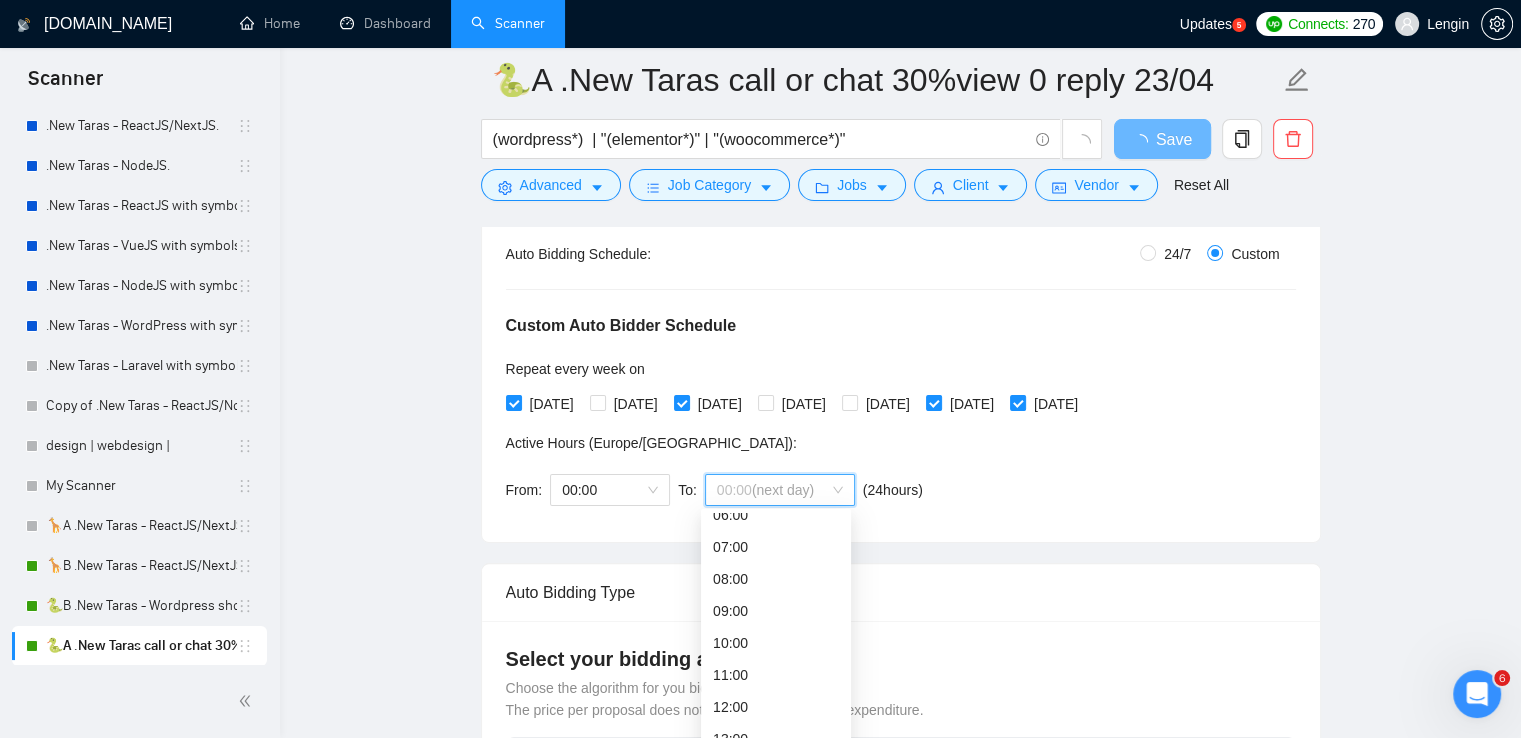 scroll, scrollTop: 207, scrollLeft: 0, axis: vertical 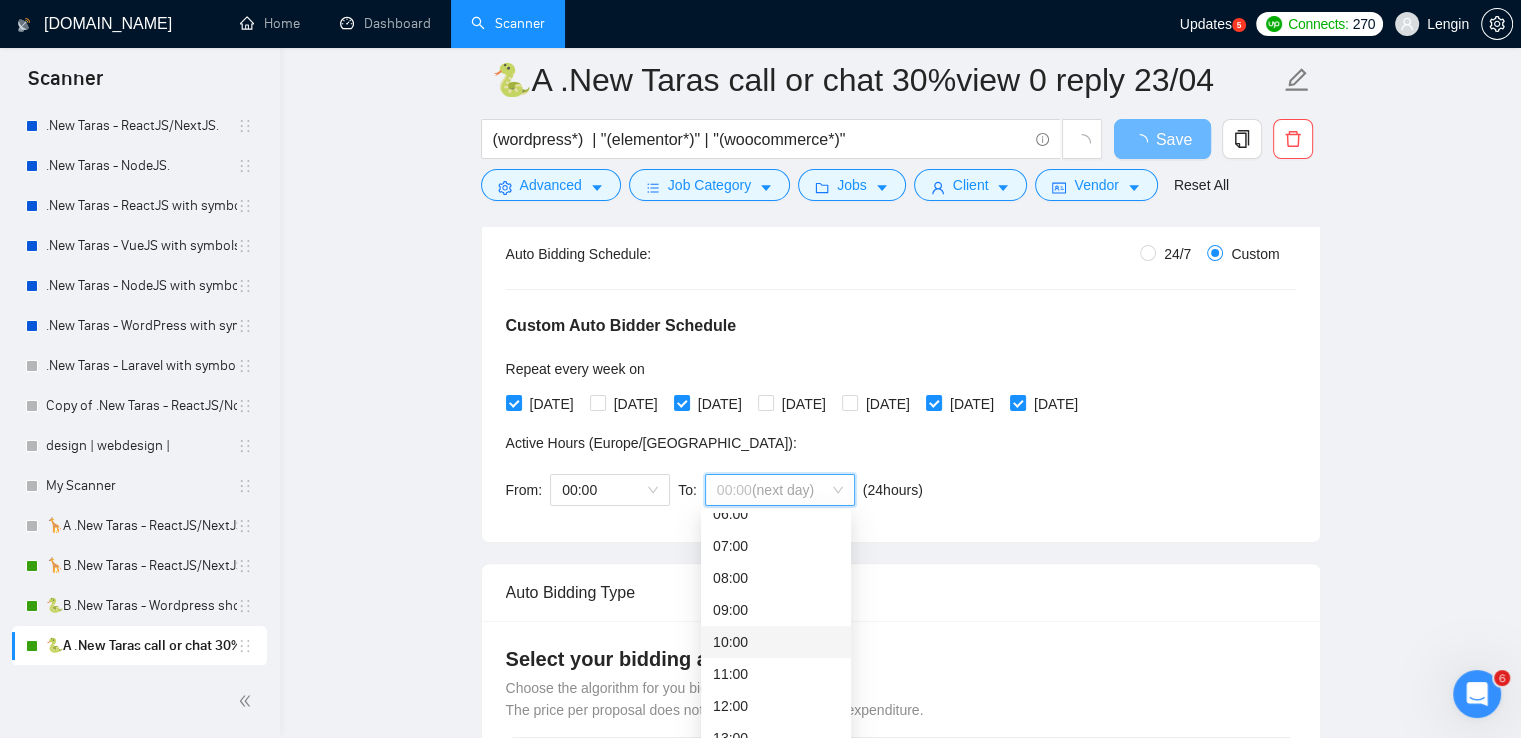click on "10:00" at bounding box center (776, 642) 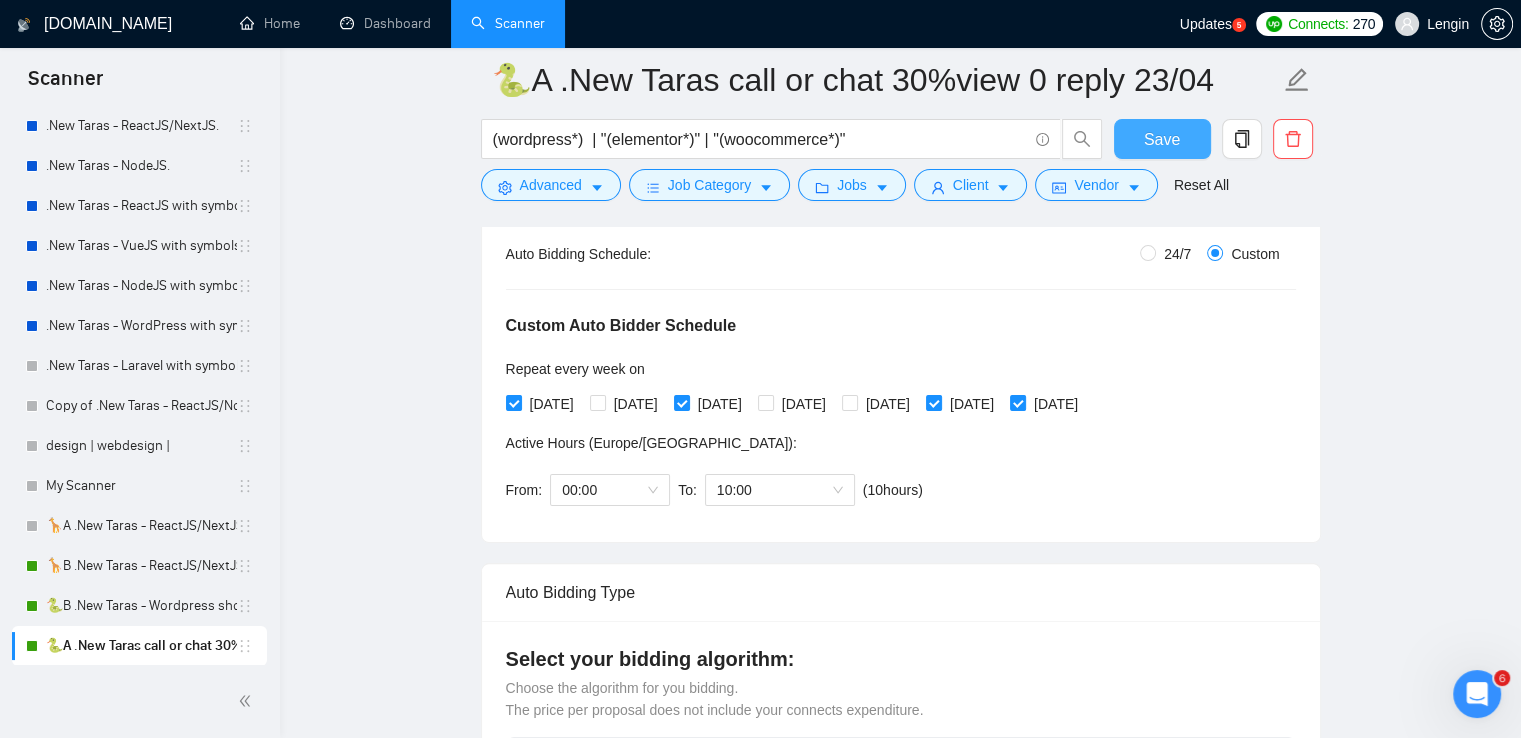 click on "Save" at bounding box center (1162, 139) 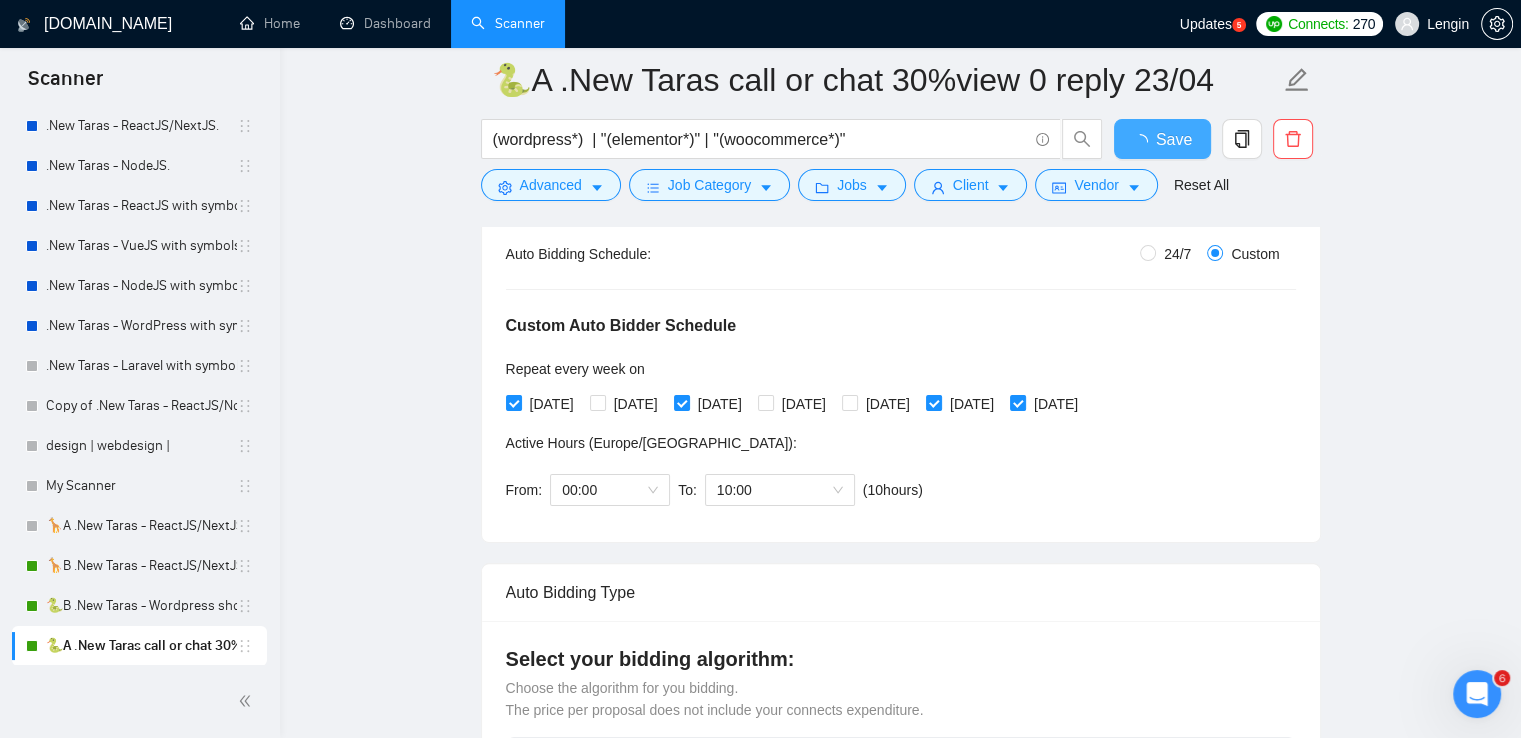type 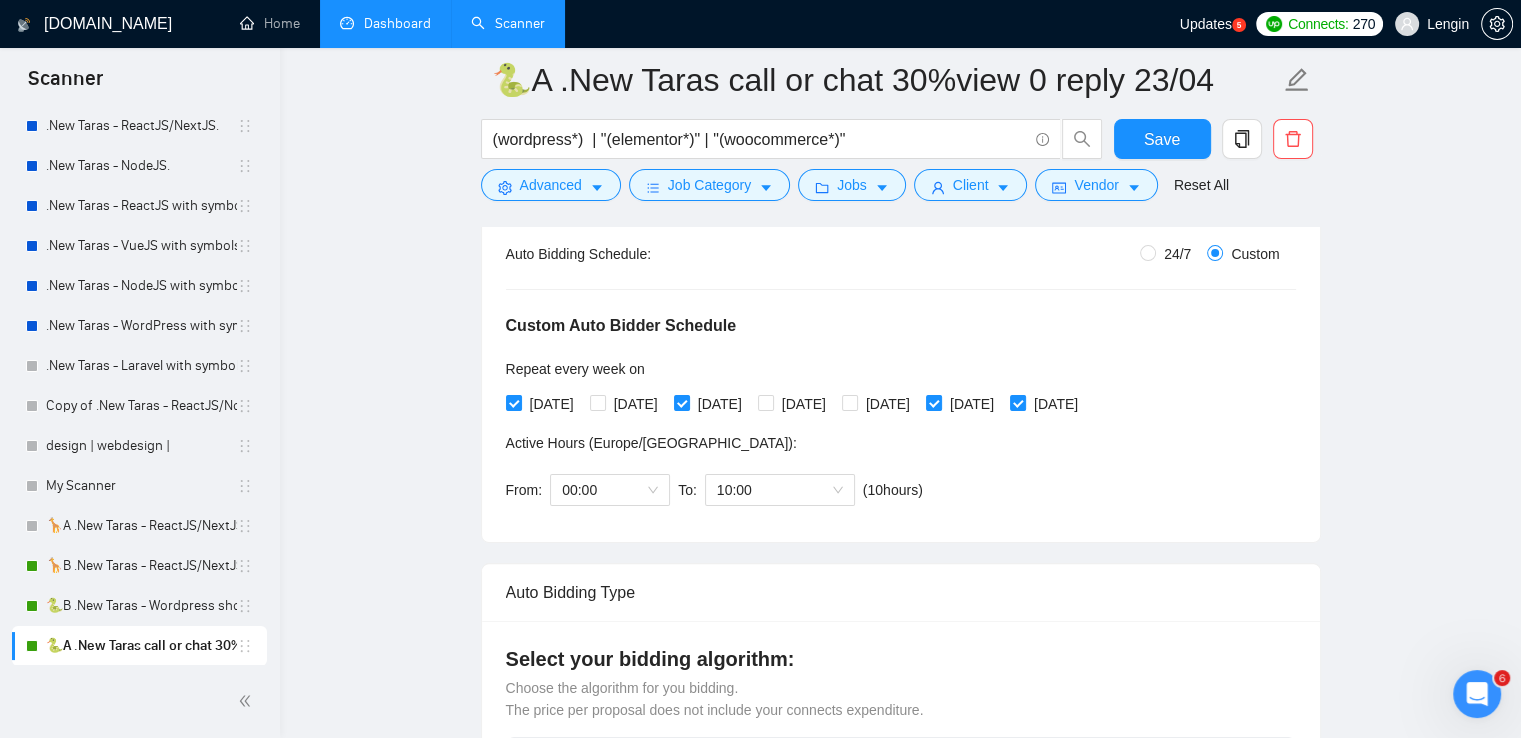 click on "Dashboard" at bounding box center [385, 23] 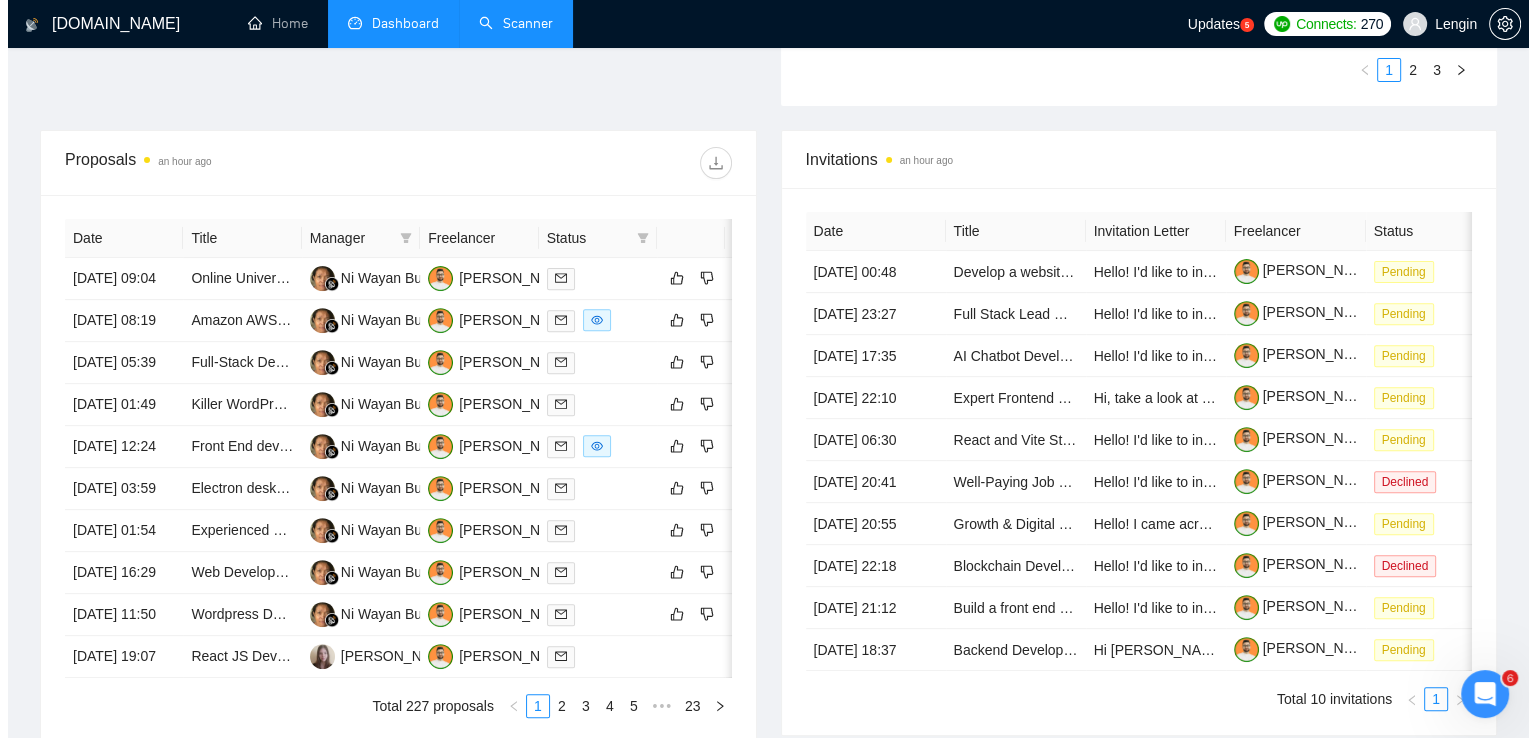 scroll, scrollTop: 660, scrollLeft: 0, axis: vertical 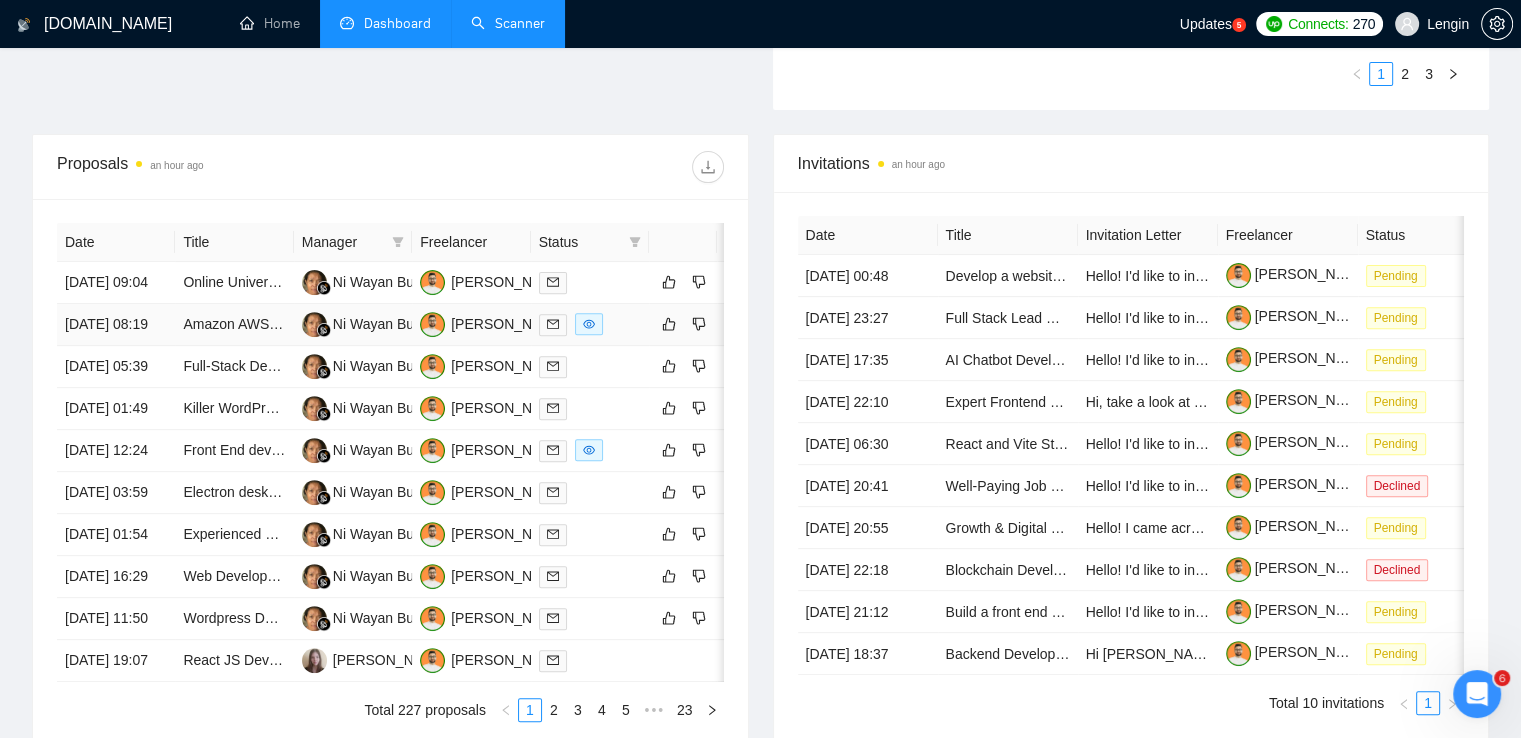 click on "Amazon AWS IOT, REACT Developer for existing project" at bounding box center (234, 325) 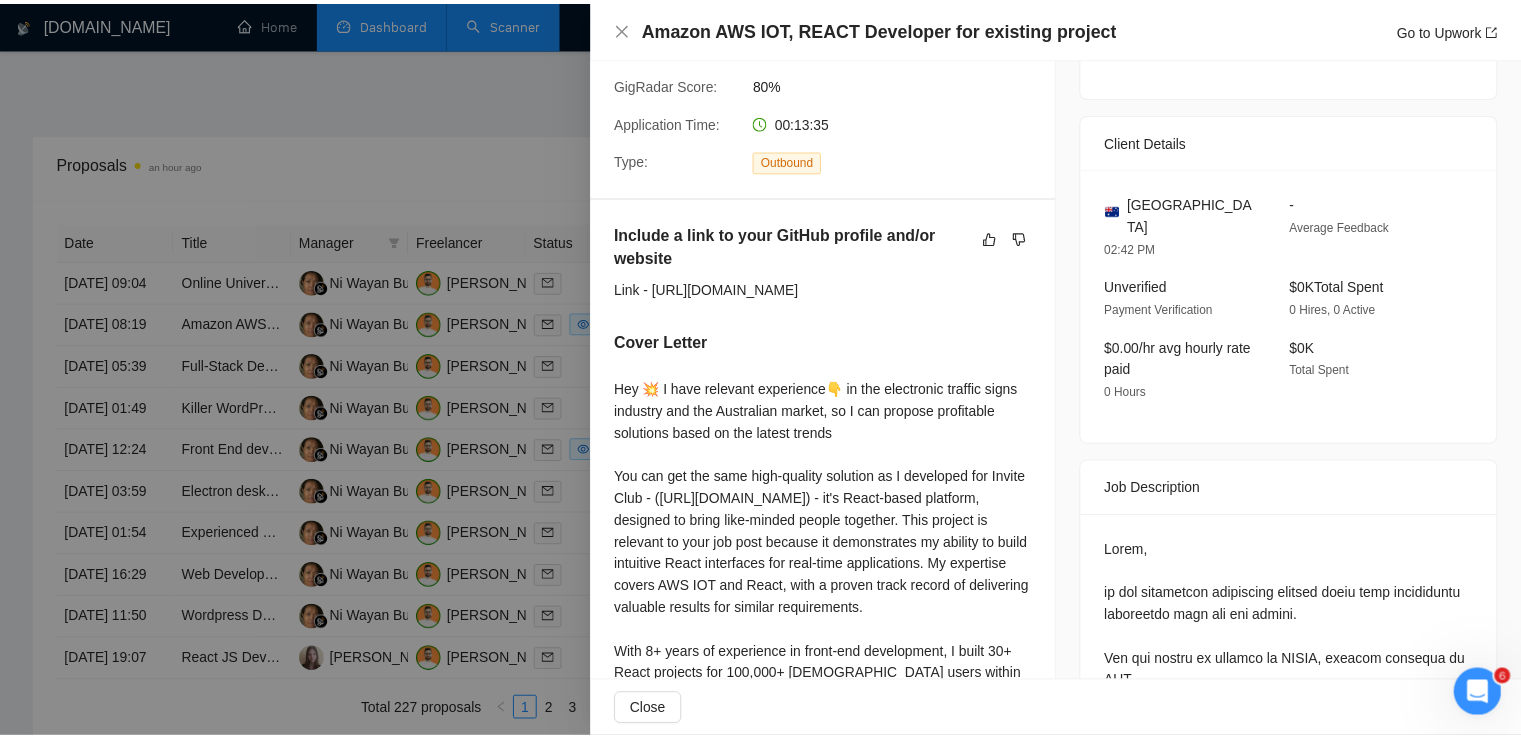 scroll, scrollTop: 0, scrollLeft: 0, axis: both 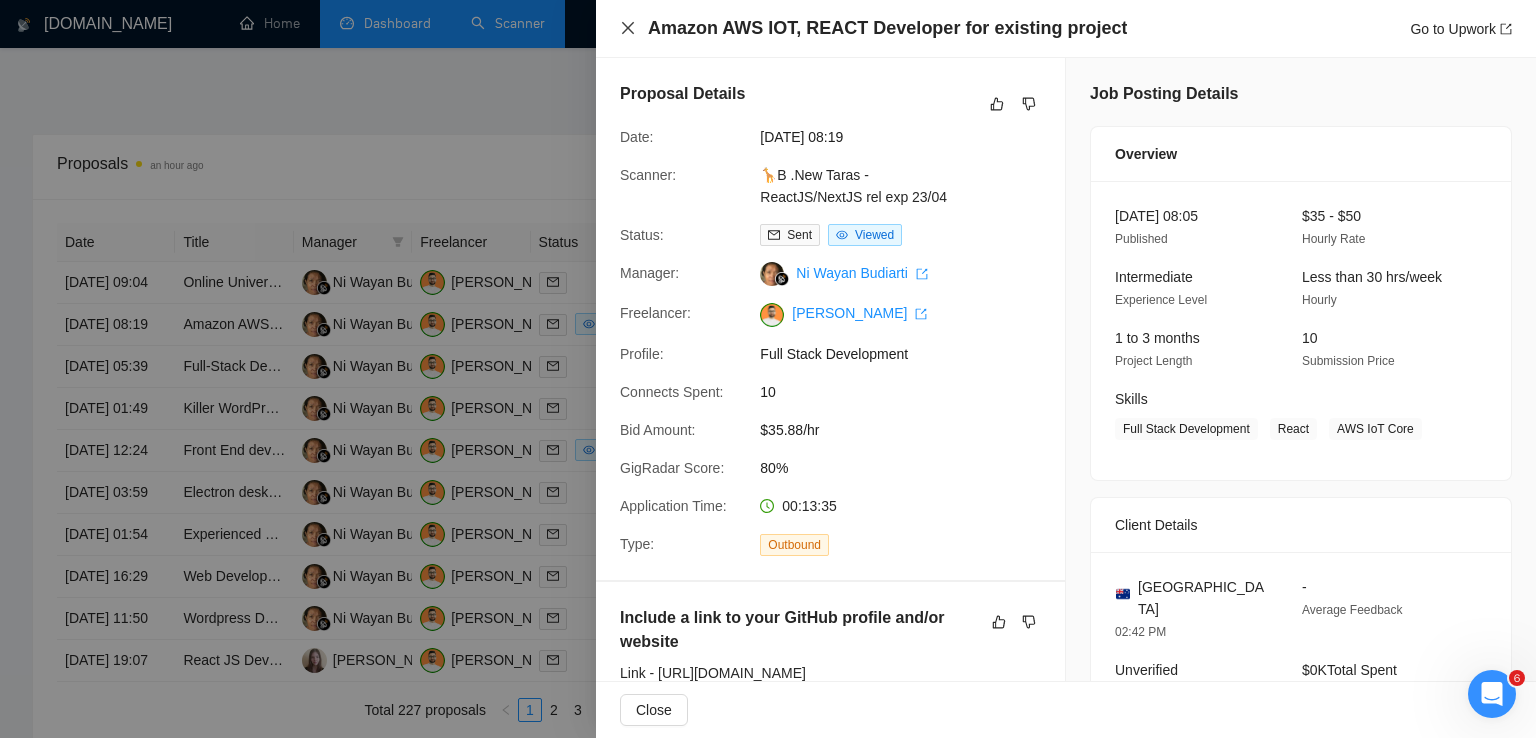 click 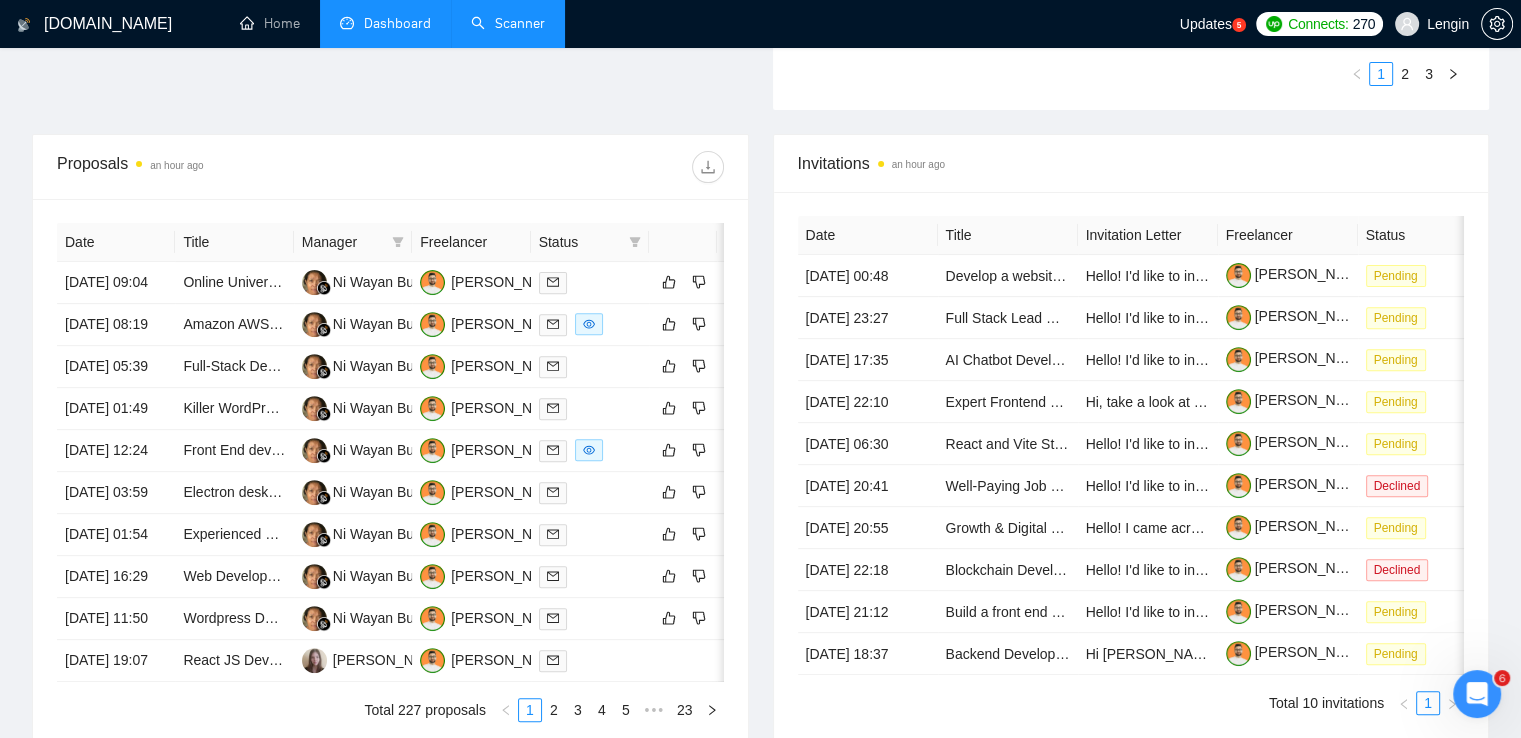 click on "Scanner" at bounding box center [508, 23] 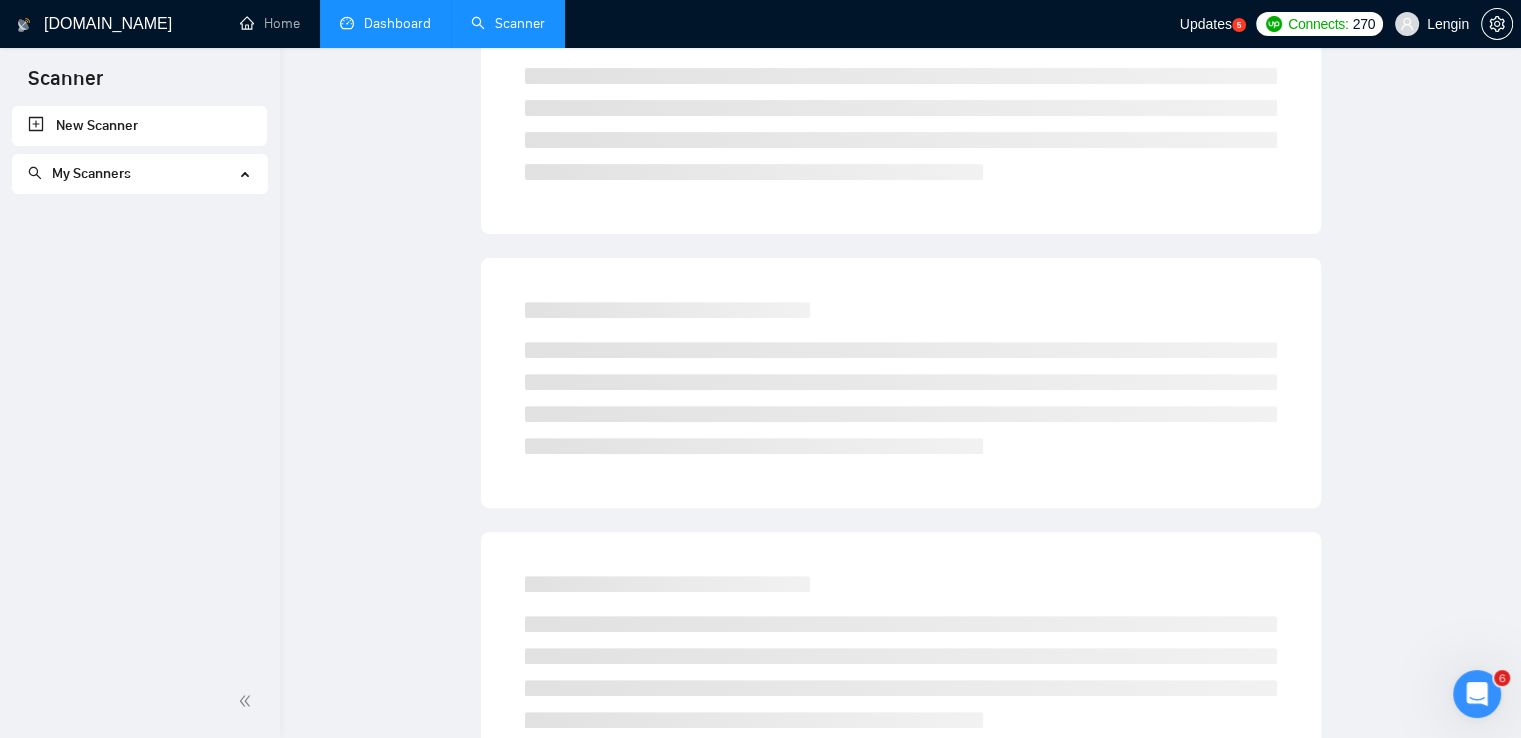 scroll, scrollTop: 0, scrollLeft: 0, axis: both 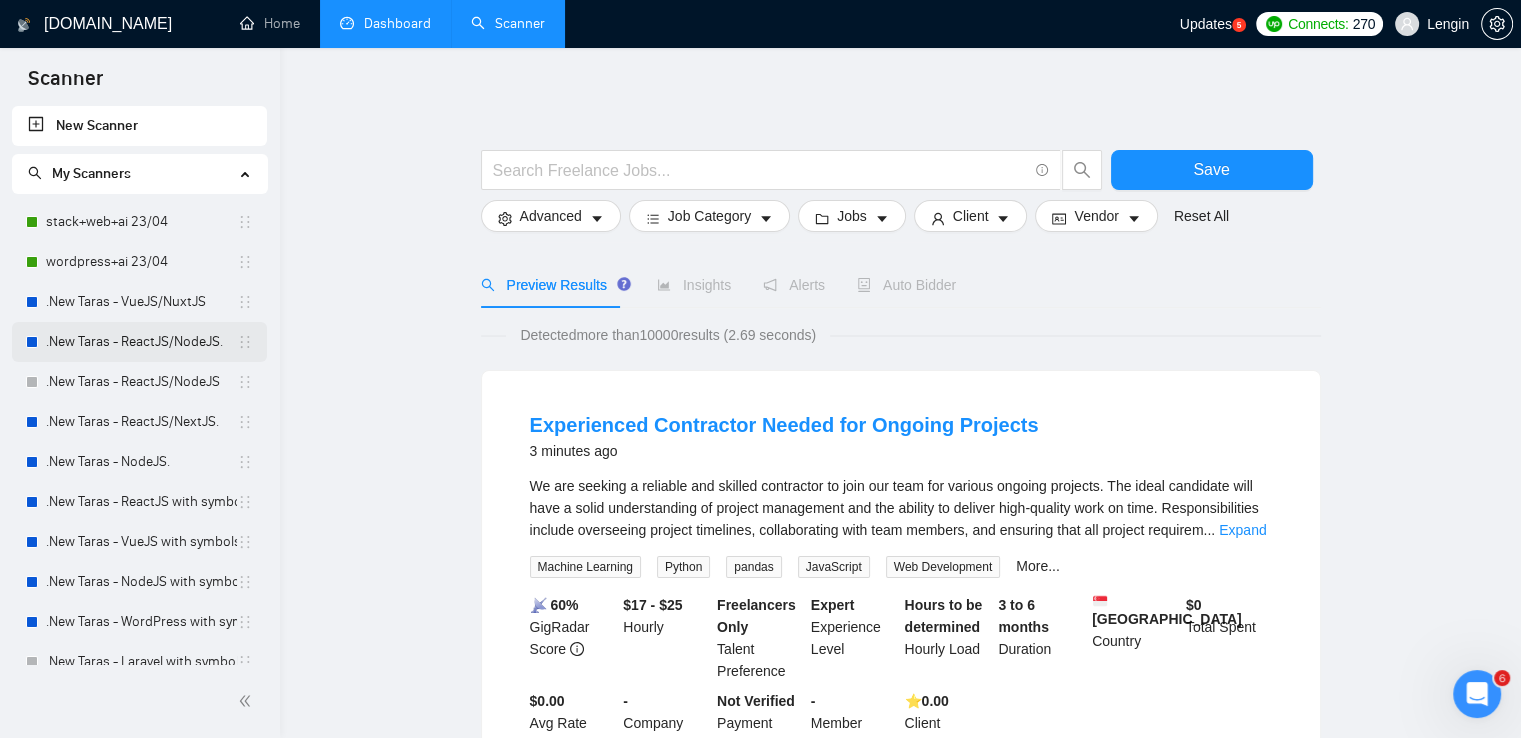 click on ".New Taras - ReactJS/NodeJS." at bounding box center [141, 342] 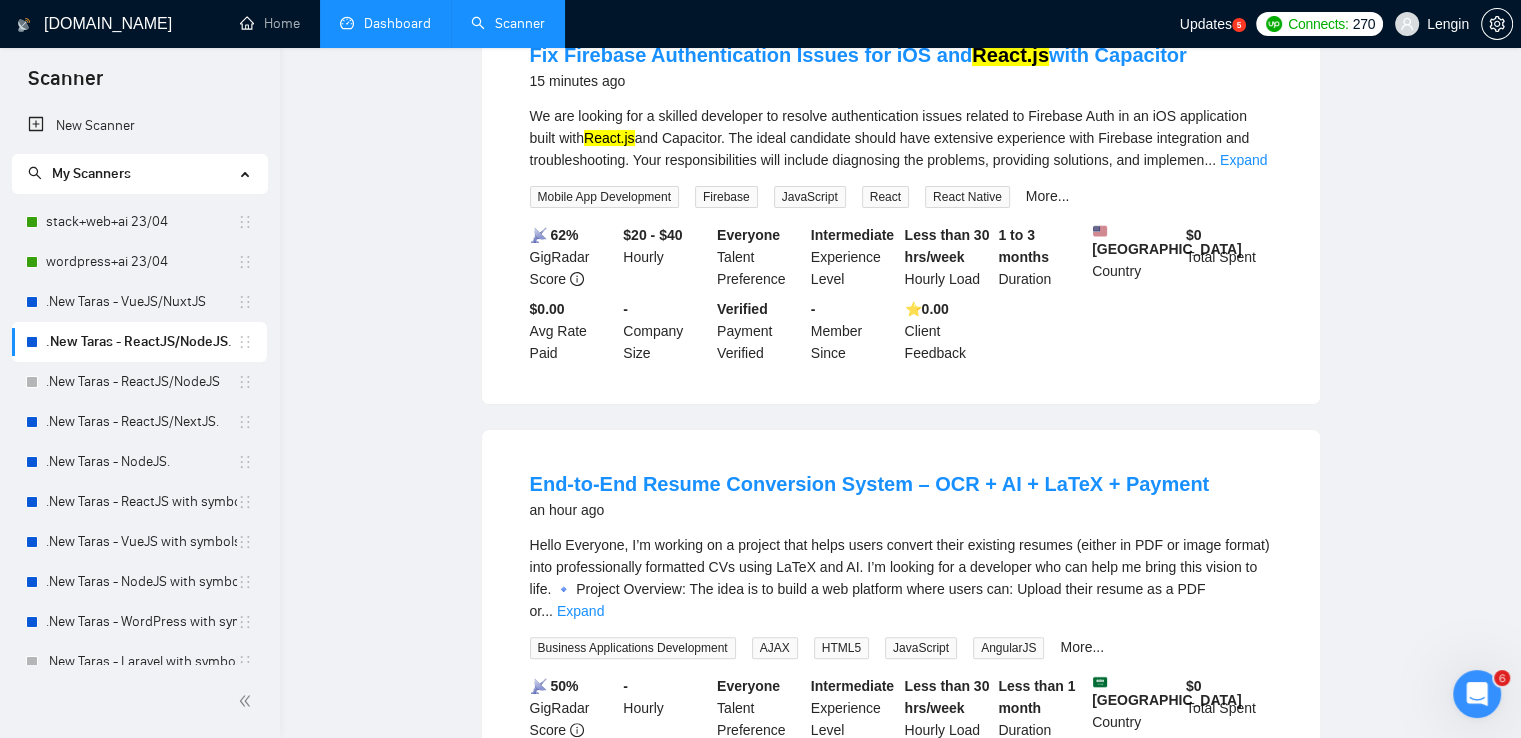 scroll, scrollTop: 0, scrollLeft: 0, axis: both 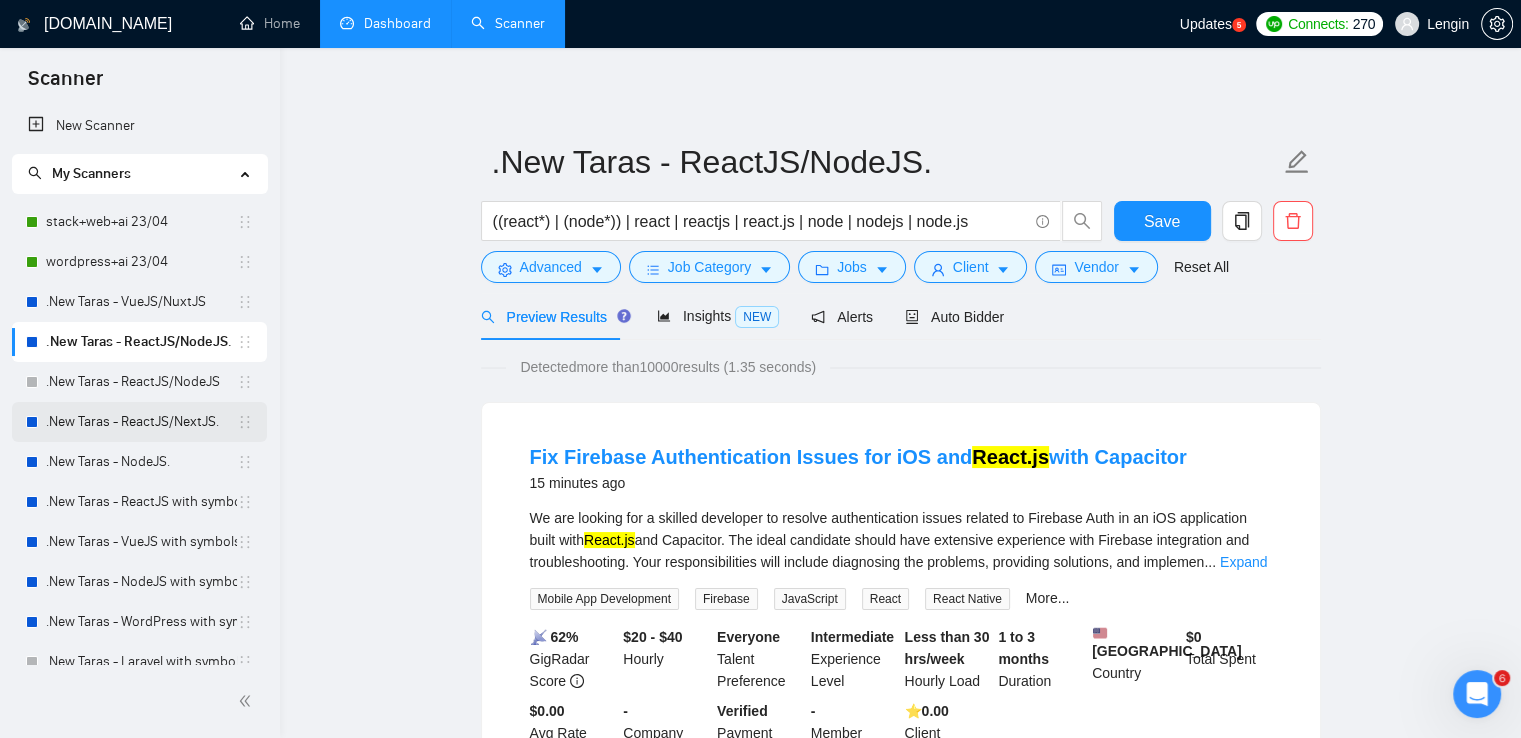 click on ".New Taras - ReactJS/NextJS." at bounding box center (141, 422) 